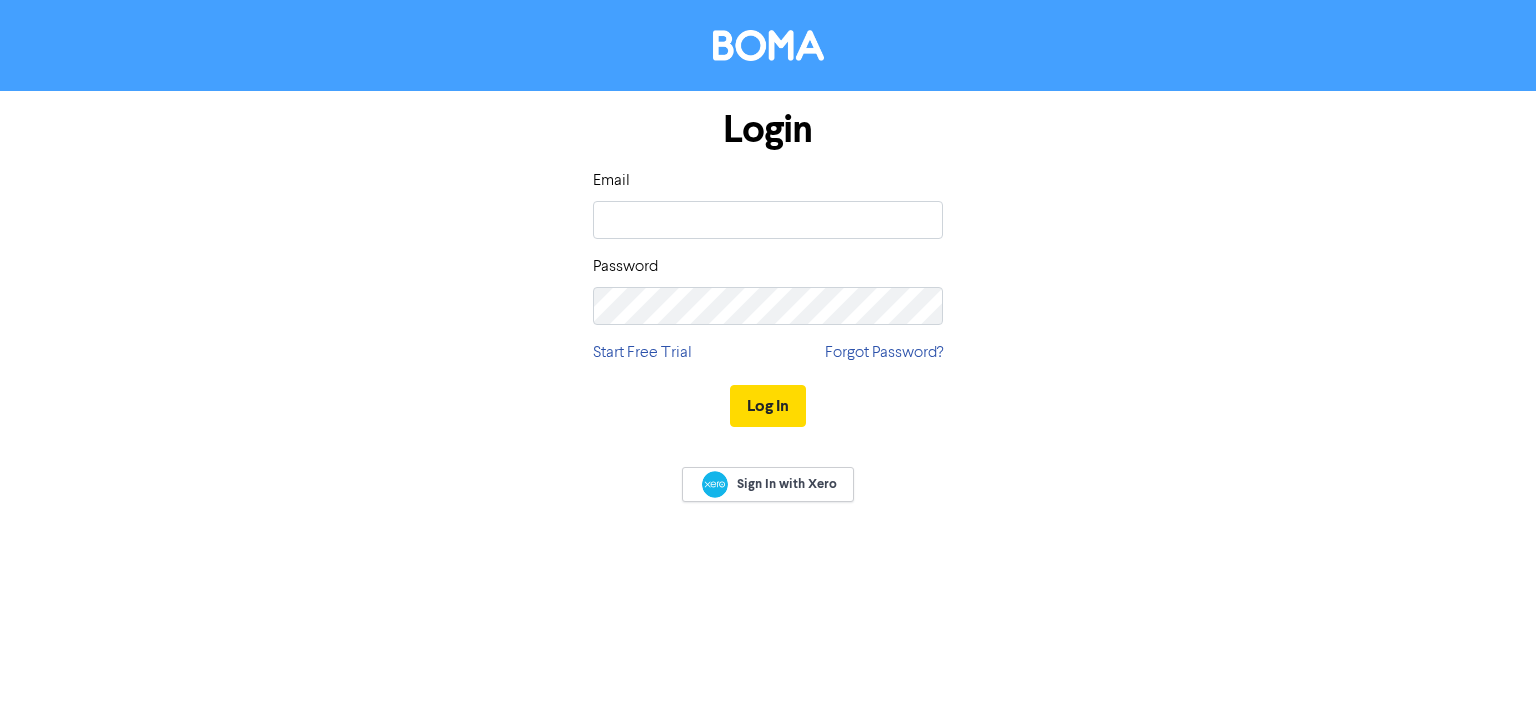 scroll, scrollTop: 0, scrollLeft: 0, axis: both 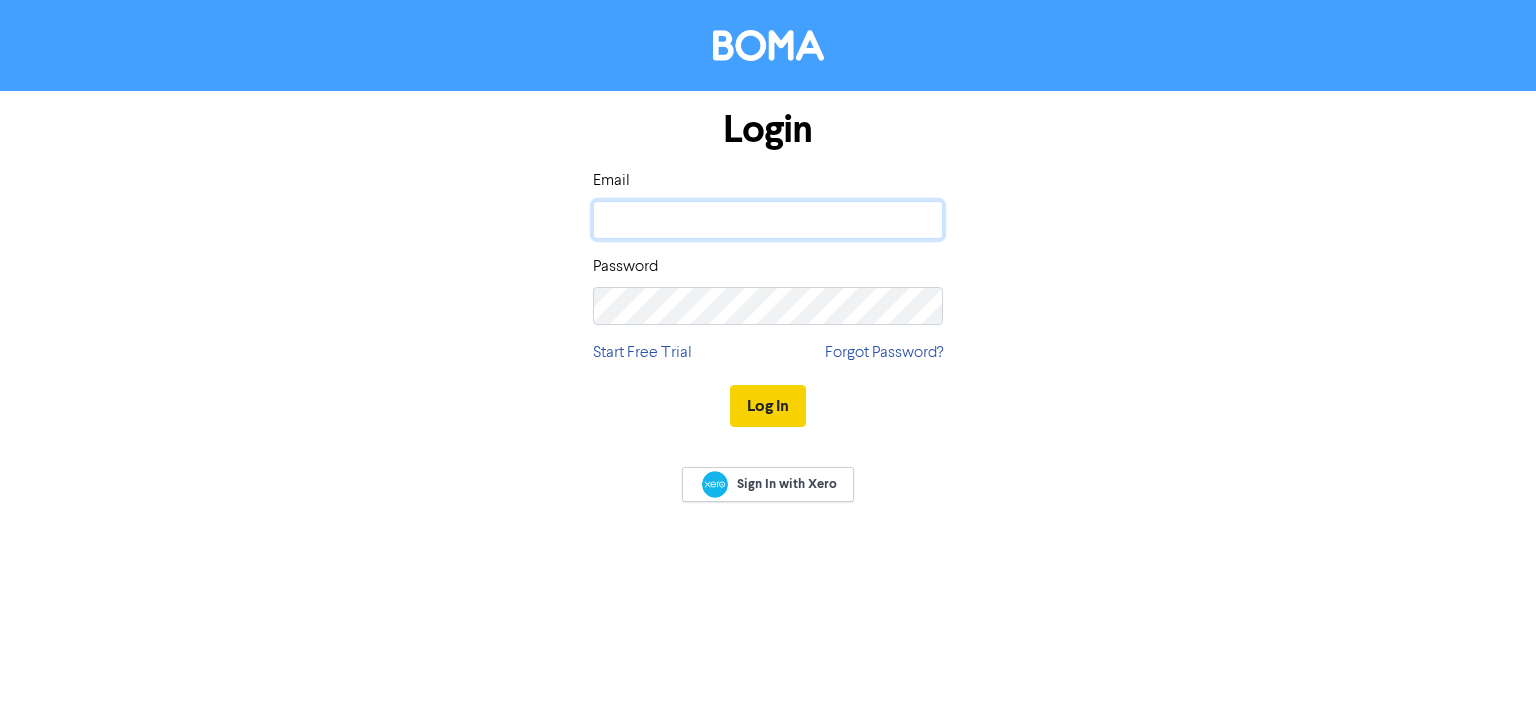 type on "[PERSON_NAME][EMAIL_ADDRESS][DOMAIN_NAME]" 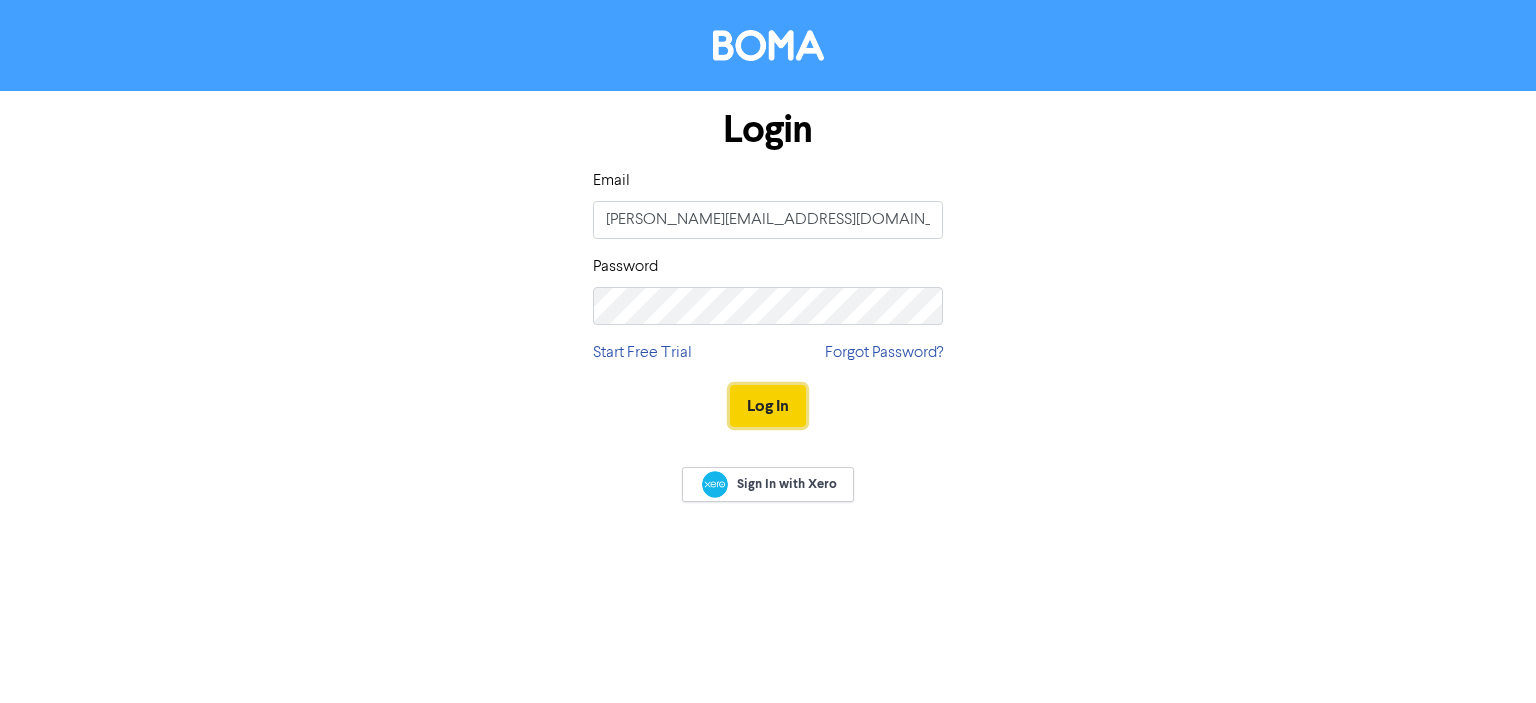 click on "Log In" at bounding box center (768, 406) 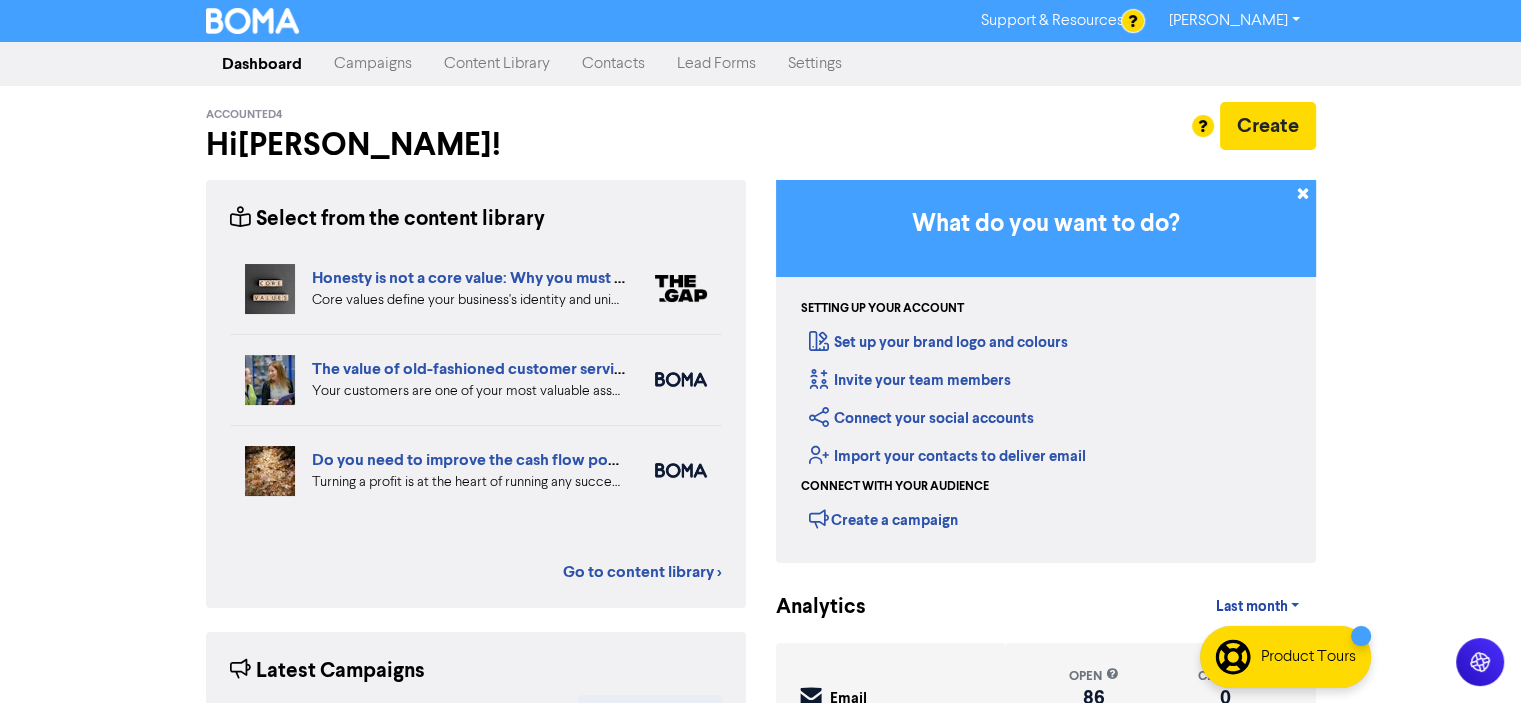 click on "Campaigns" at bounding box center [373, 64] 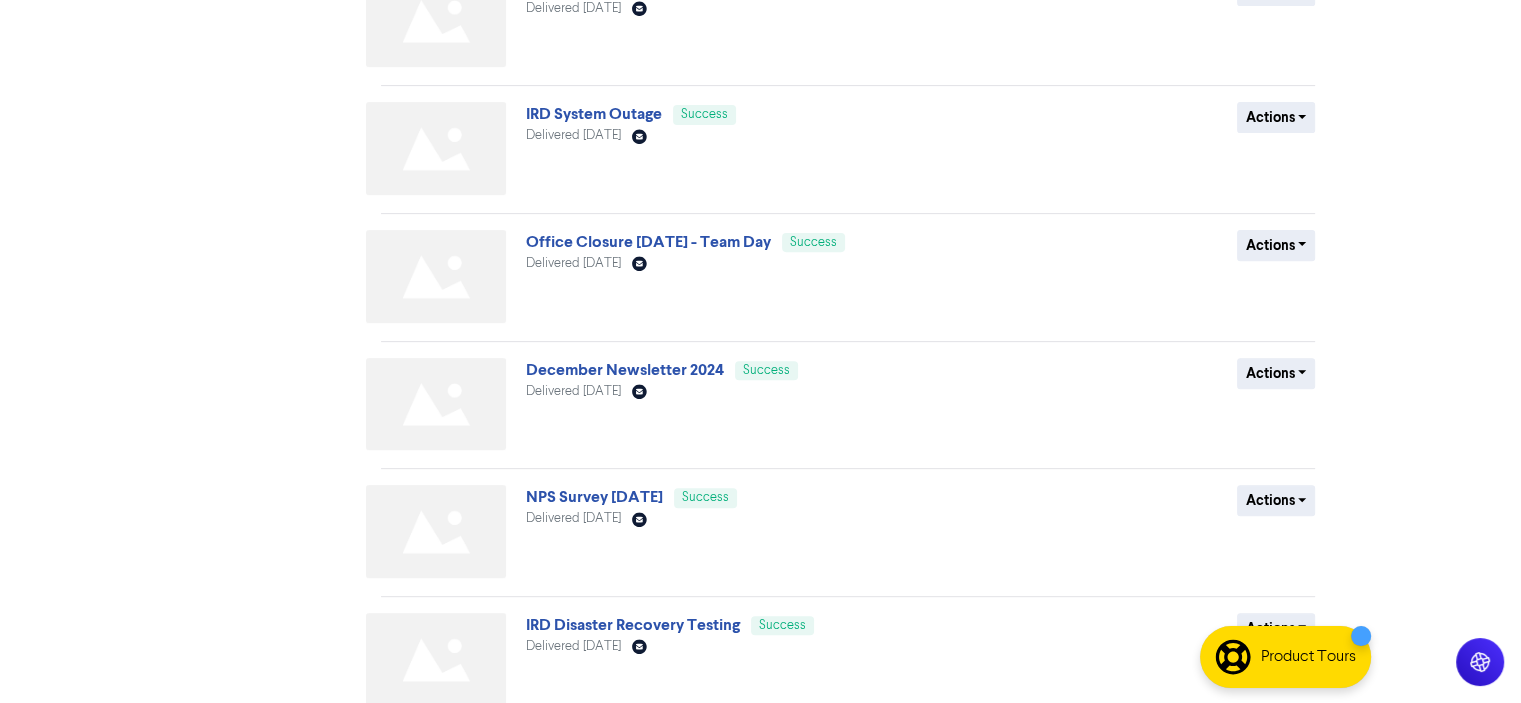 scroll, scrollTop: 788, scrollLeft: 0, axis: vertical 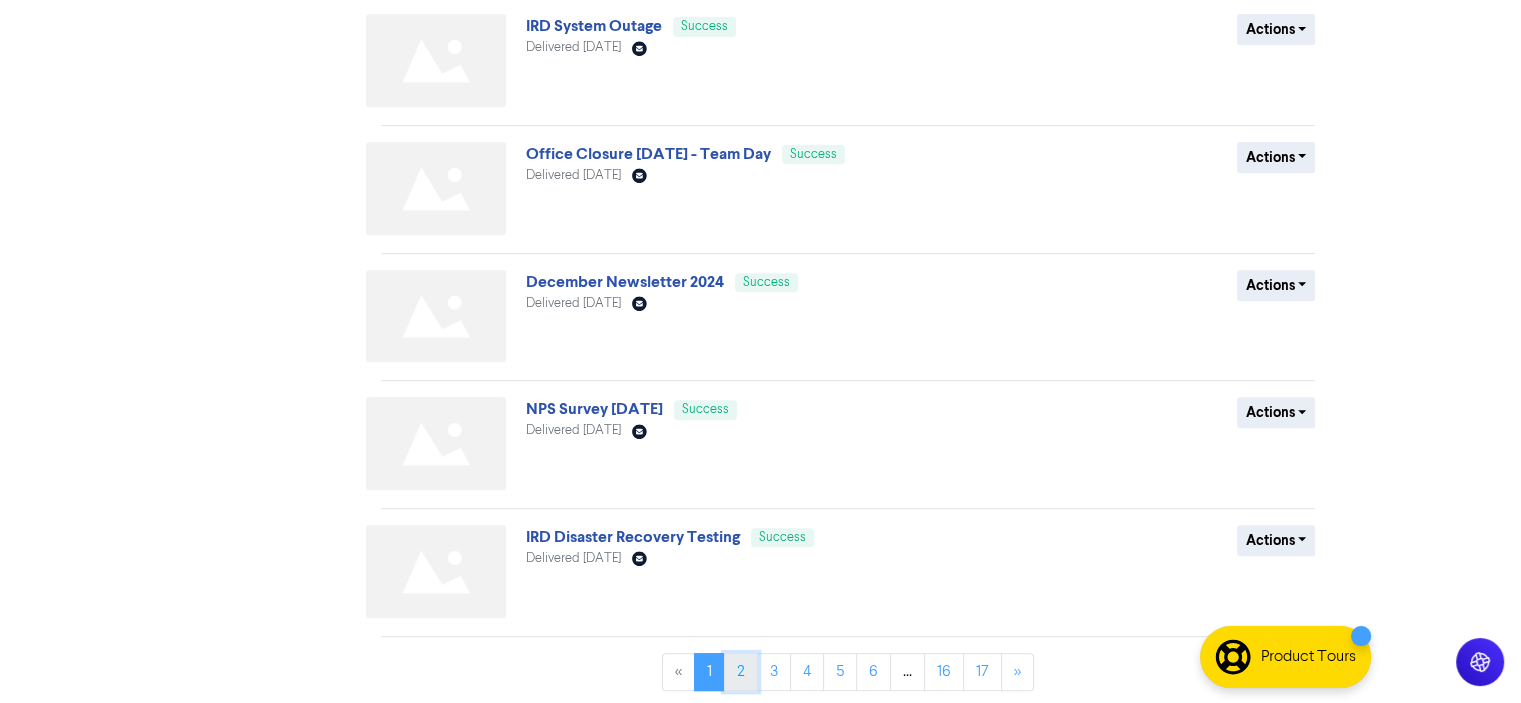 click on "2" at bounding box center [741, 672] 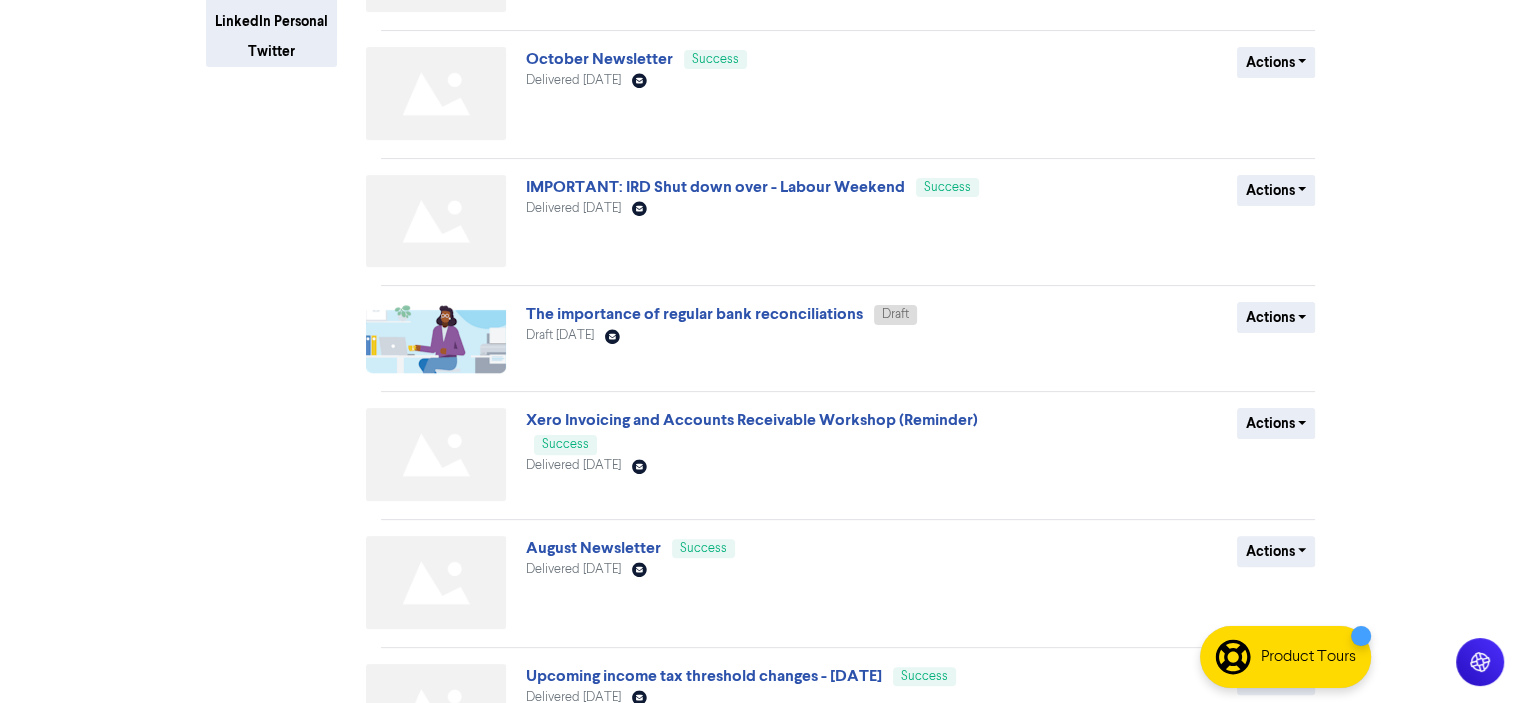 scroll, scrollTop: 600, scrollLeft: 0, axis: vertical 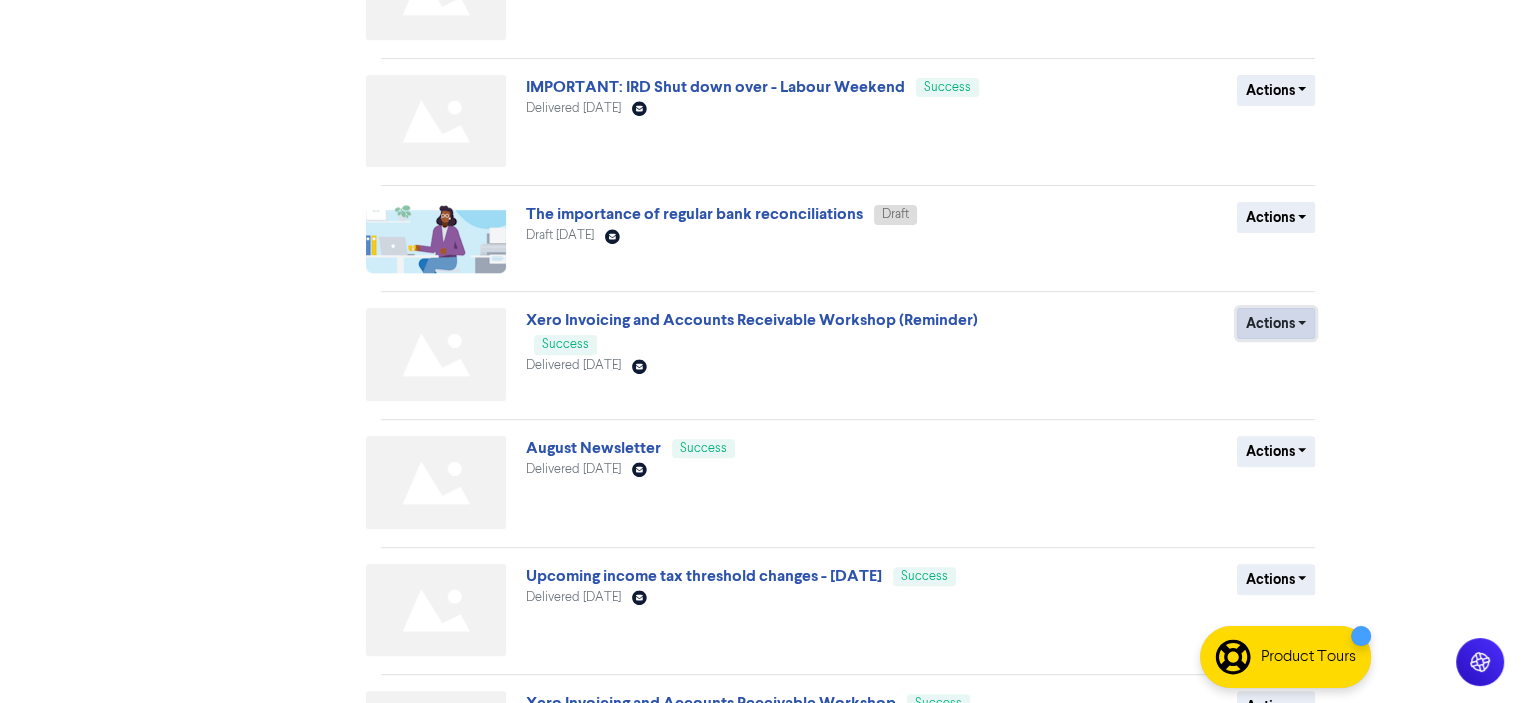 click on "Actions" at bounding box center (1276, 323) 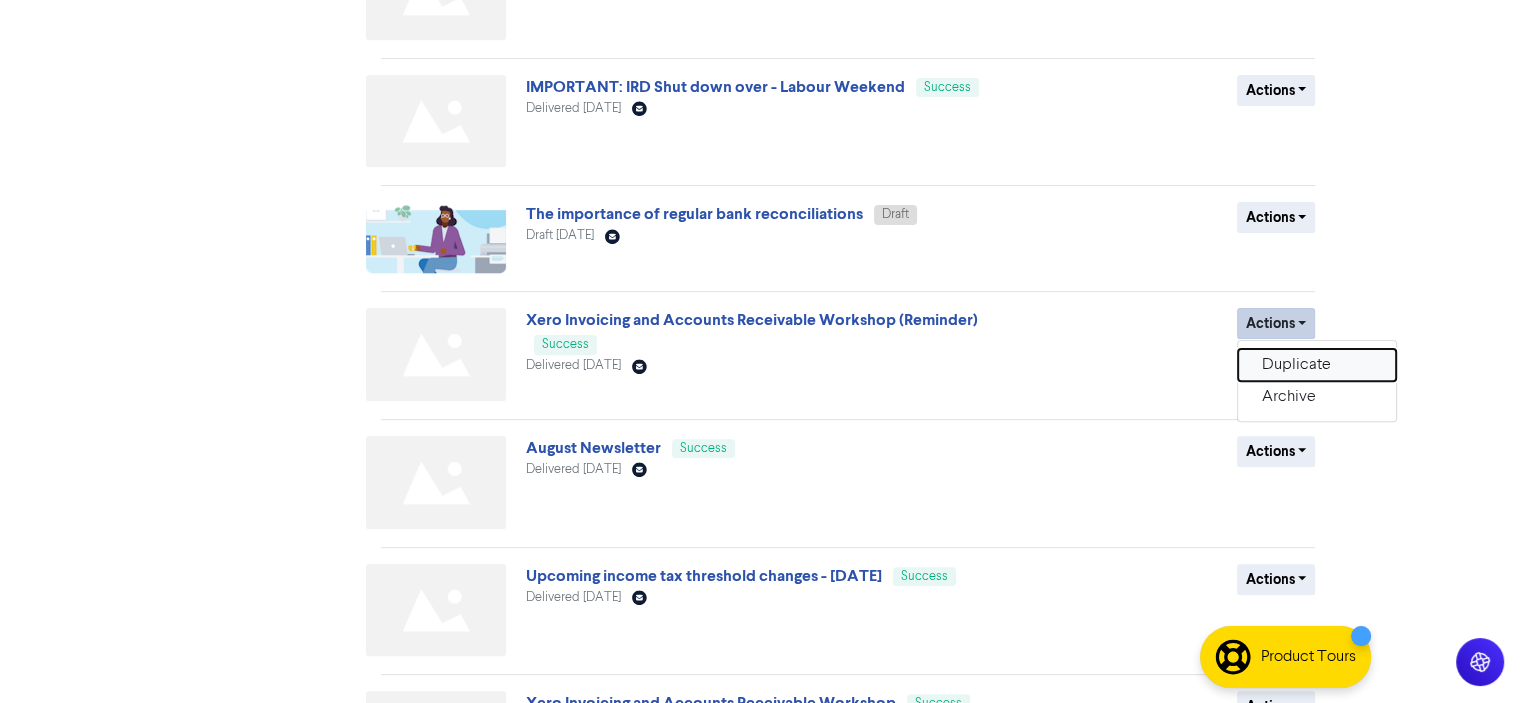 click on "Duplicate" at bounding box center (1317, 365) 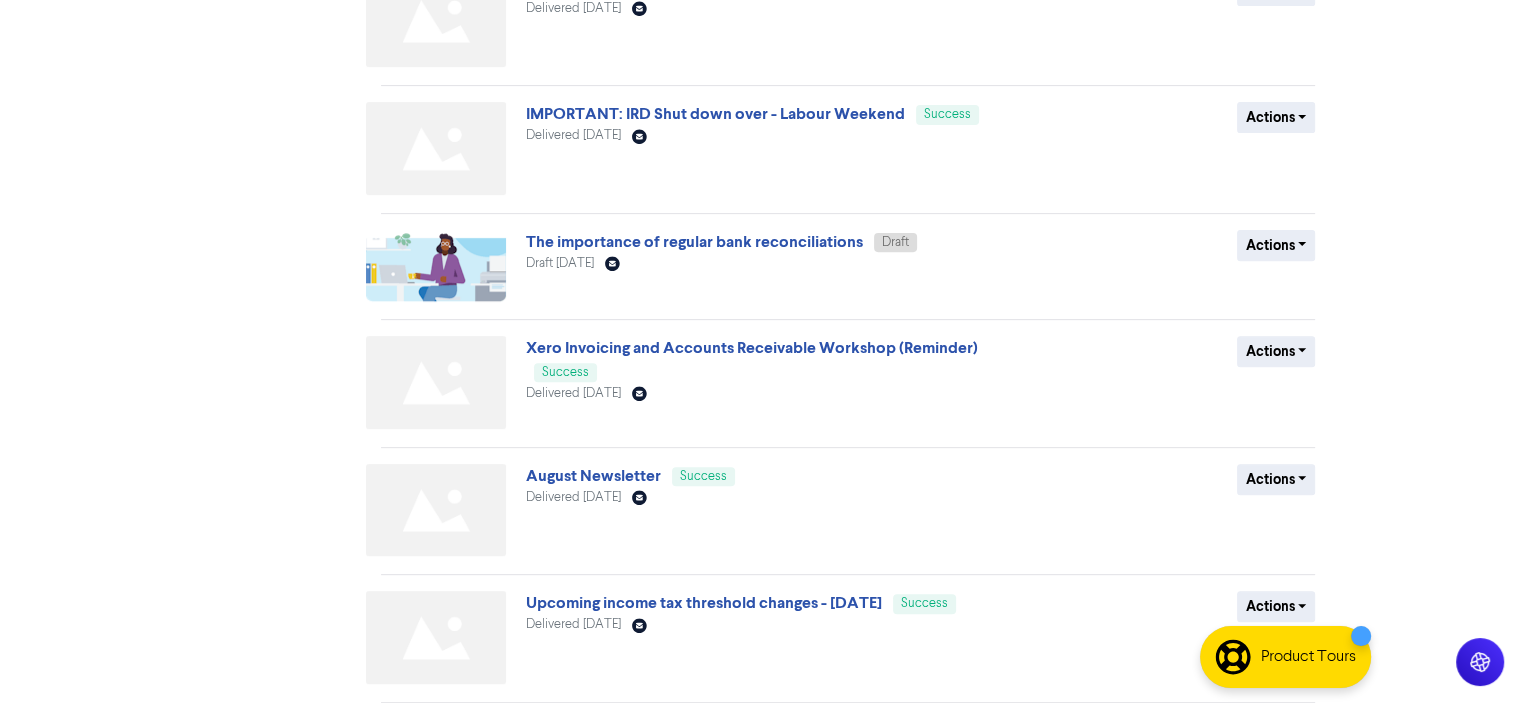 scroll, scrollTop: 767, scrollLeft: 0, axis: vertical 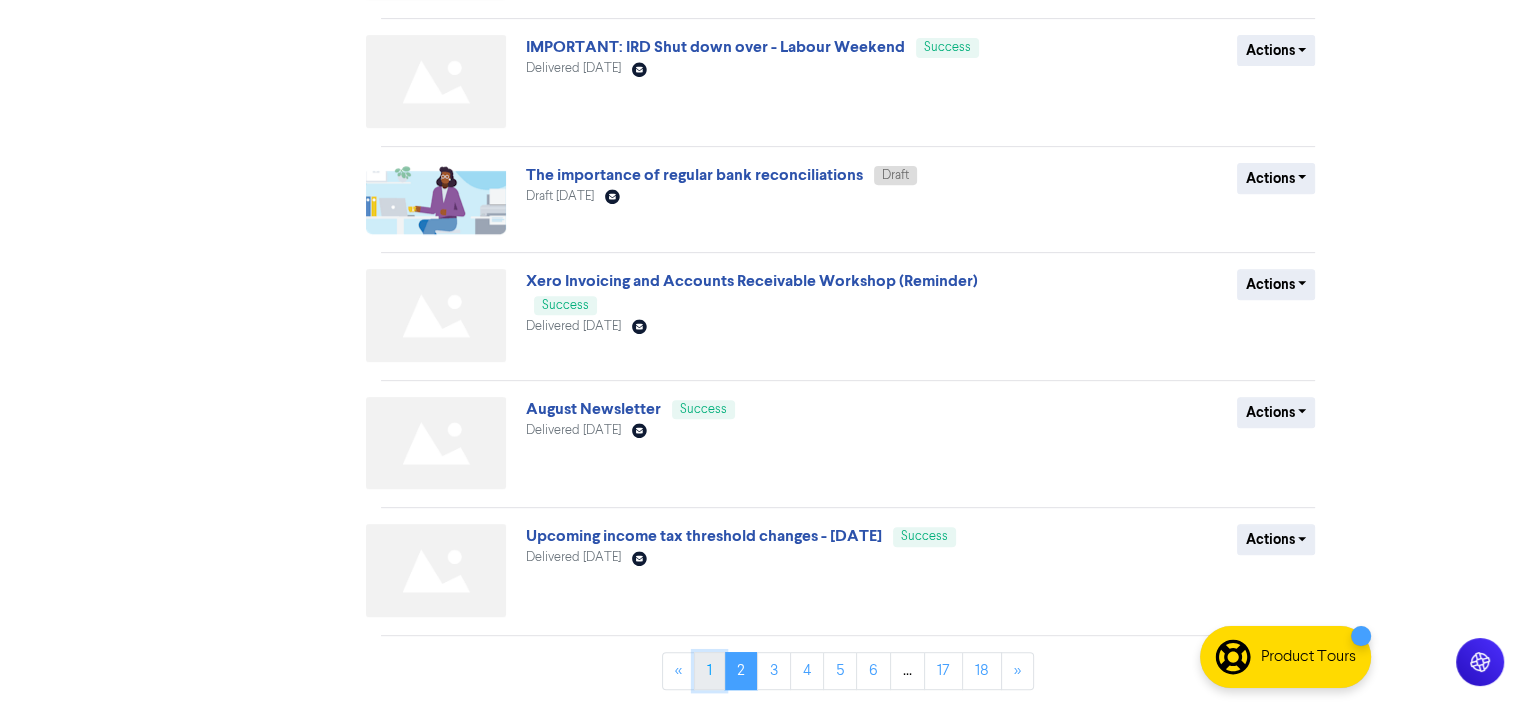 click on "1" at bounding box center (709, 671) 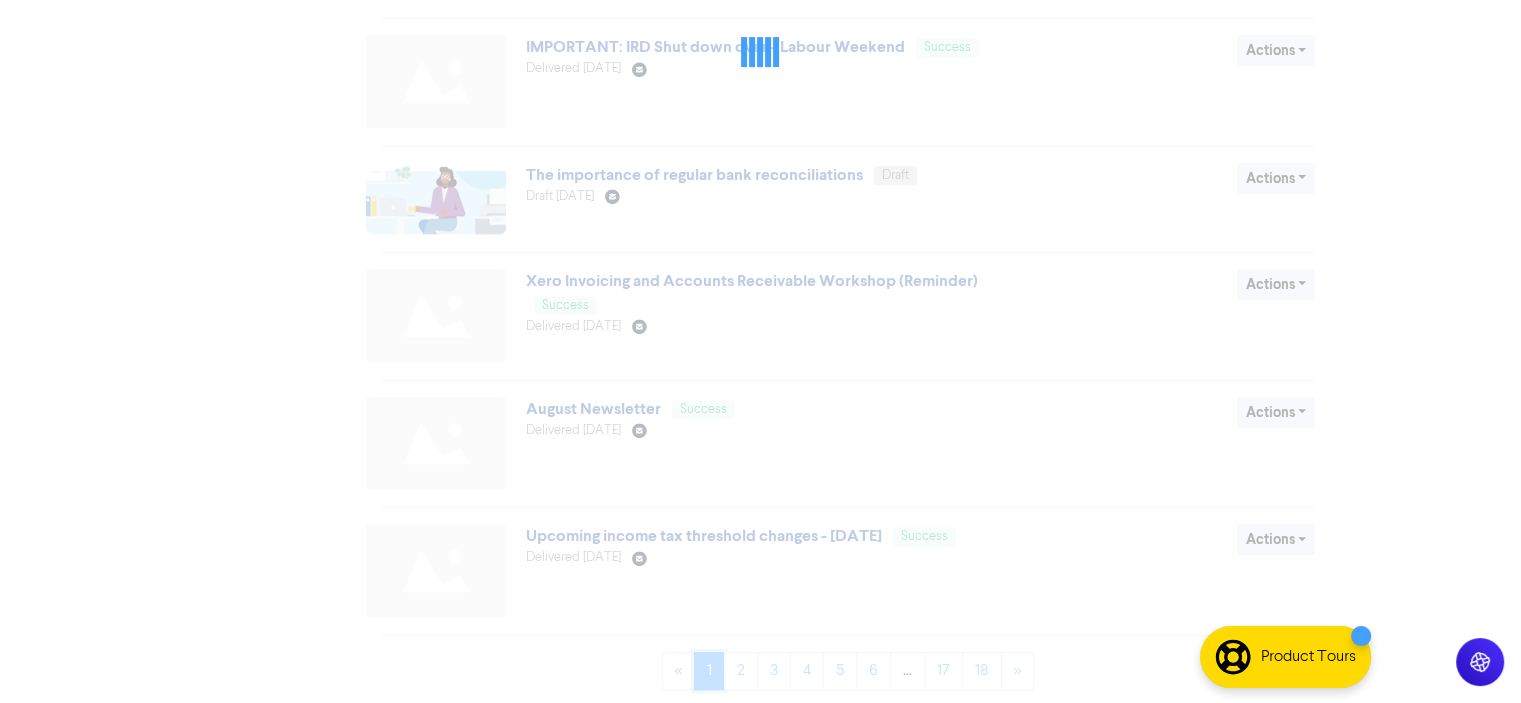 scroll, scrollTop: 0, scrollLeft: 0, axis: both 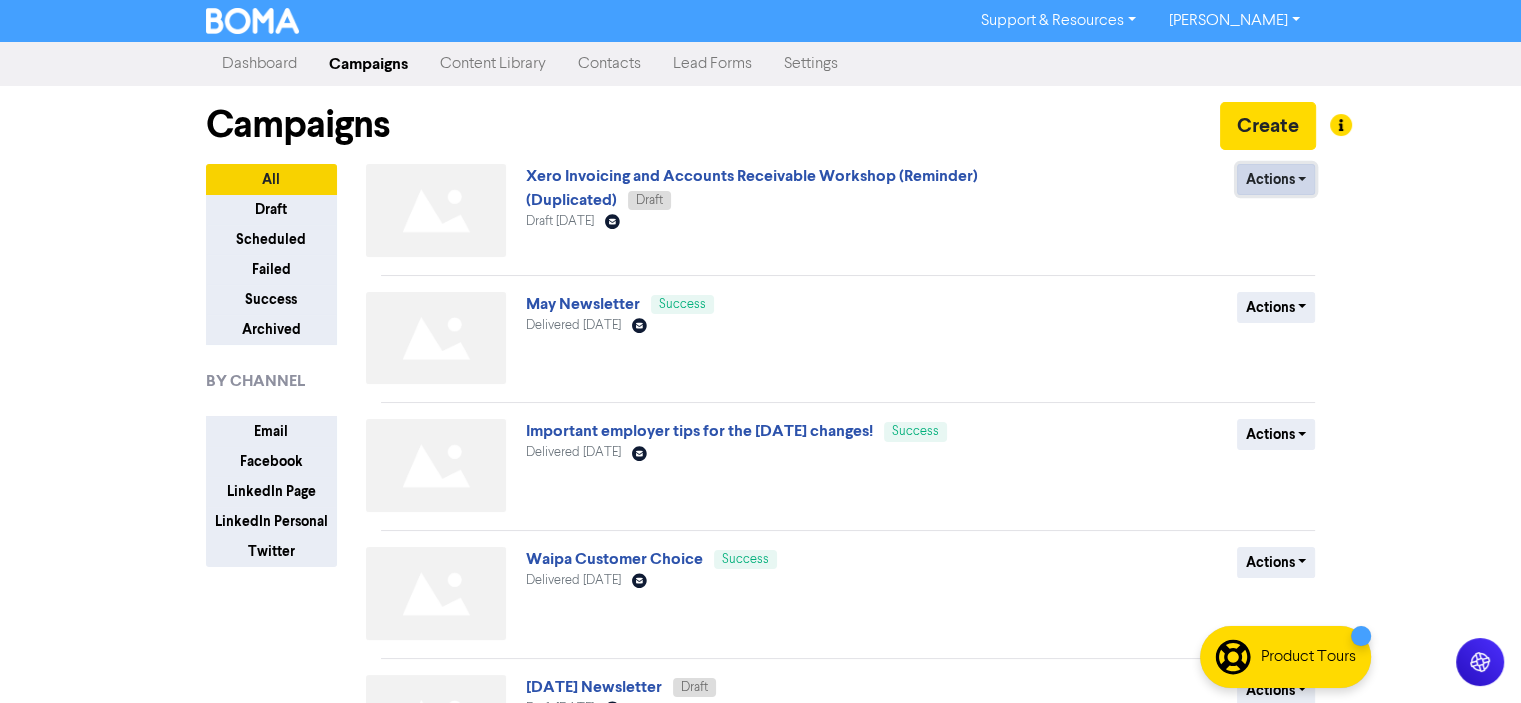 click on "Actions" at bounding box center (1276, 179) 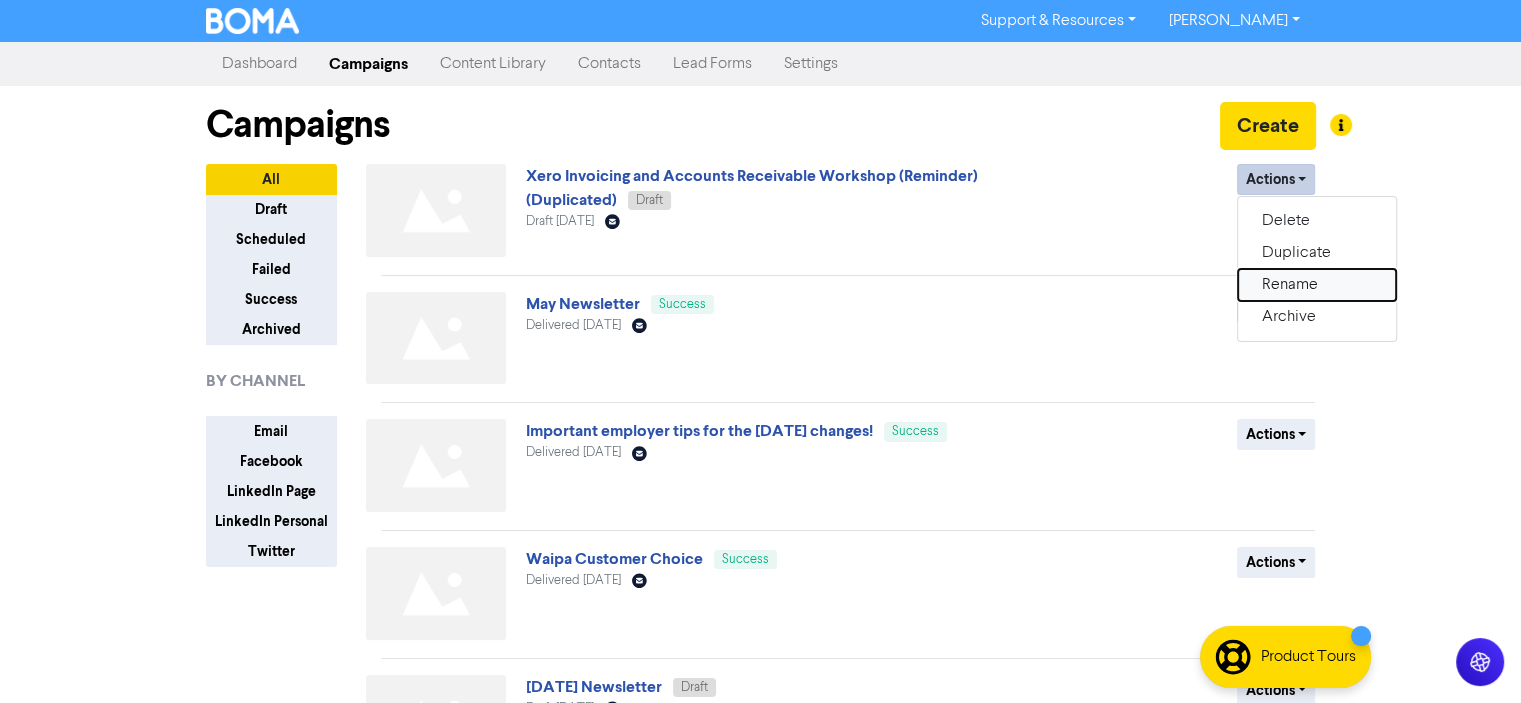click on "Rename" at bounding box center [1317, 285] 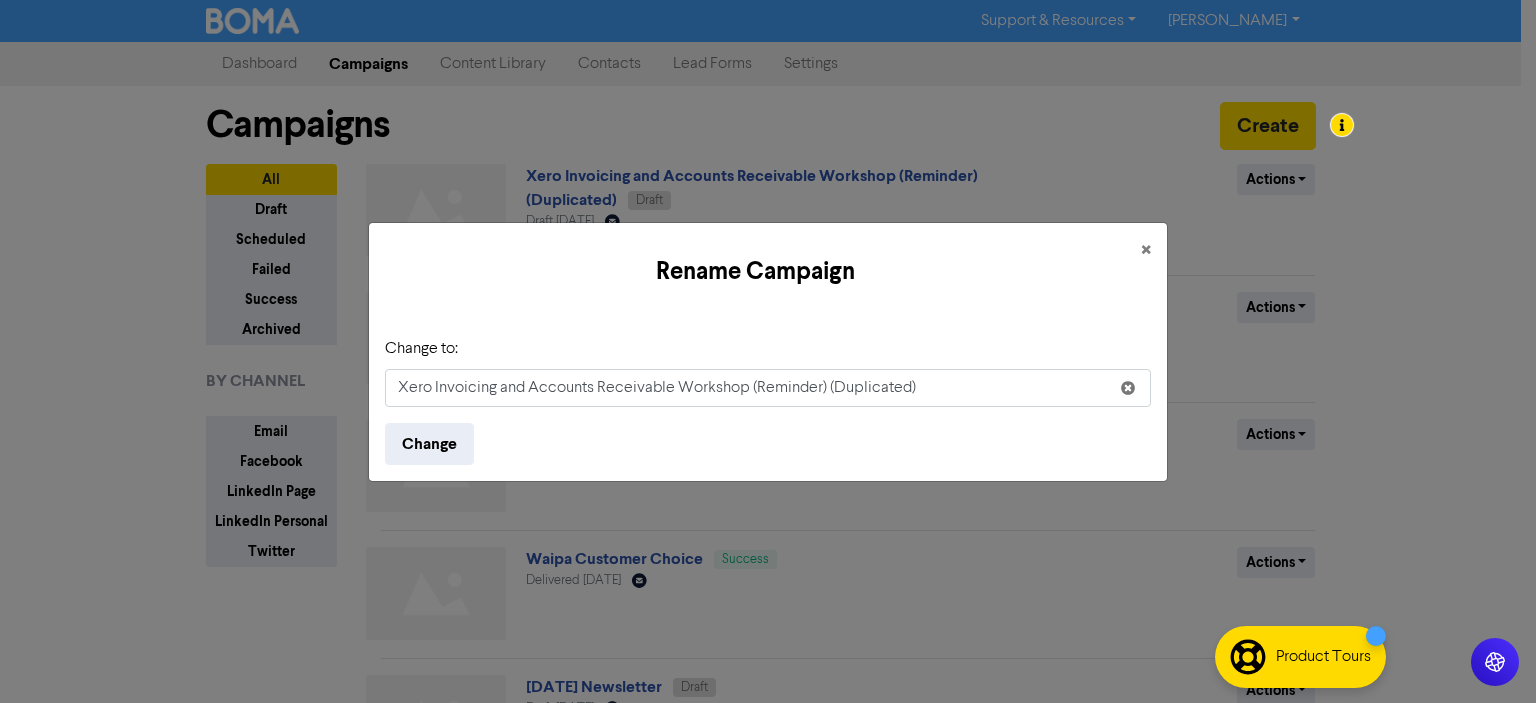 click on "Xero Invoicing and Accounts Receivable Workshop (Reminder) (Duplicated)" at bounding box center [768, 388] 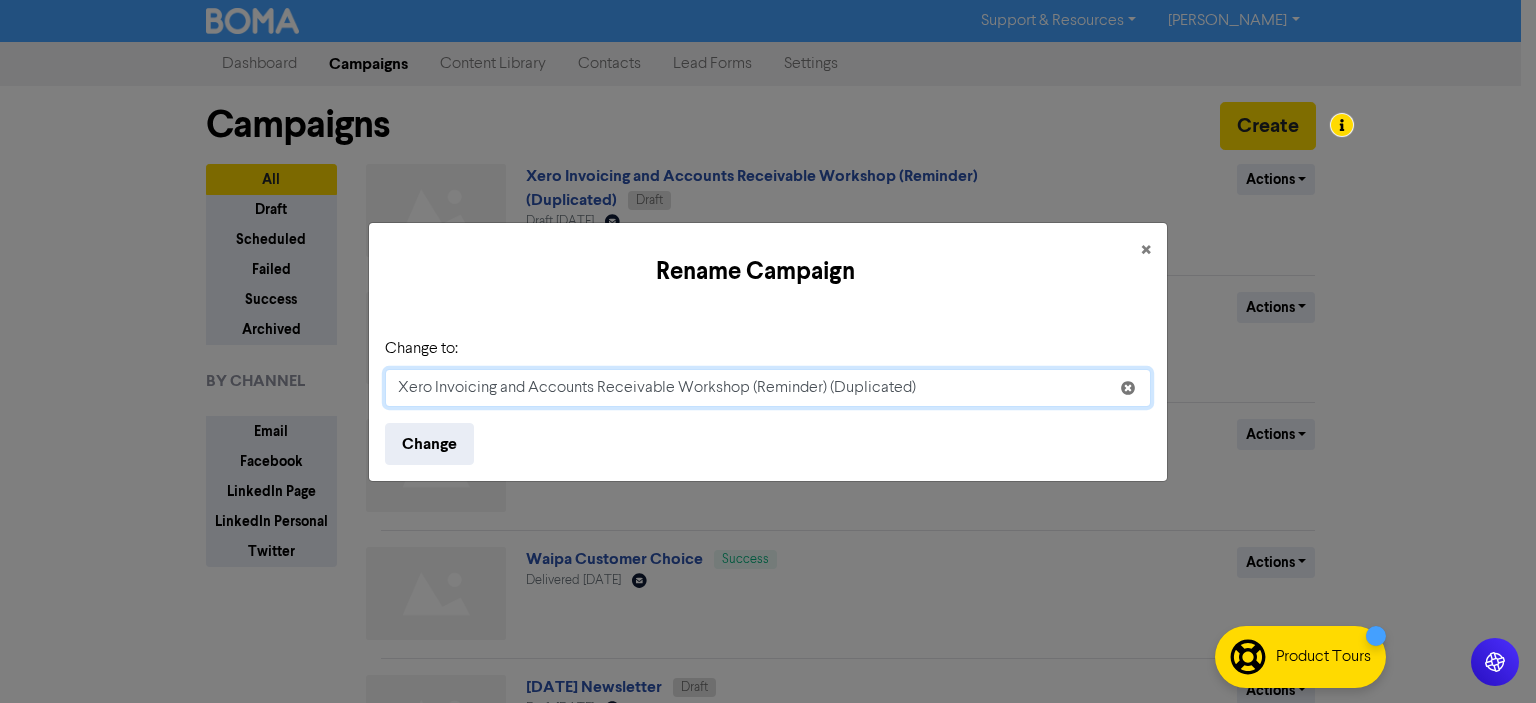 click on "Xero Invoicing and Accounts Receivable Workshop (Reminder) (Duplicated)" at bounding box center (768, 388) 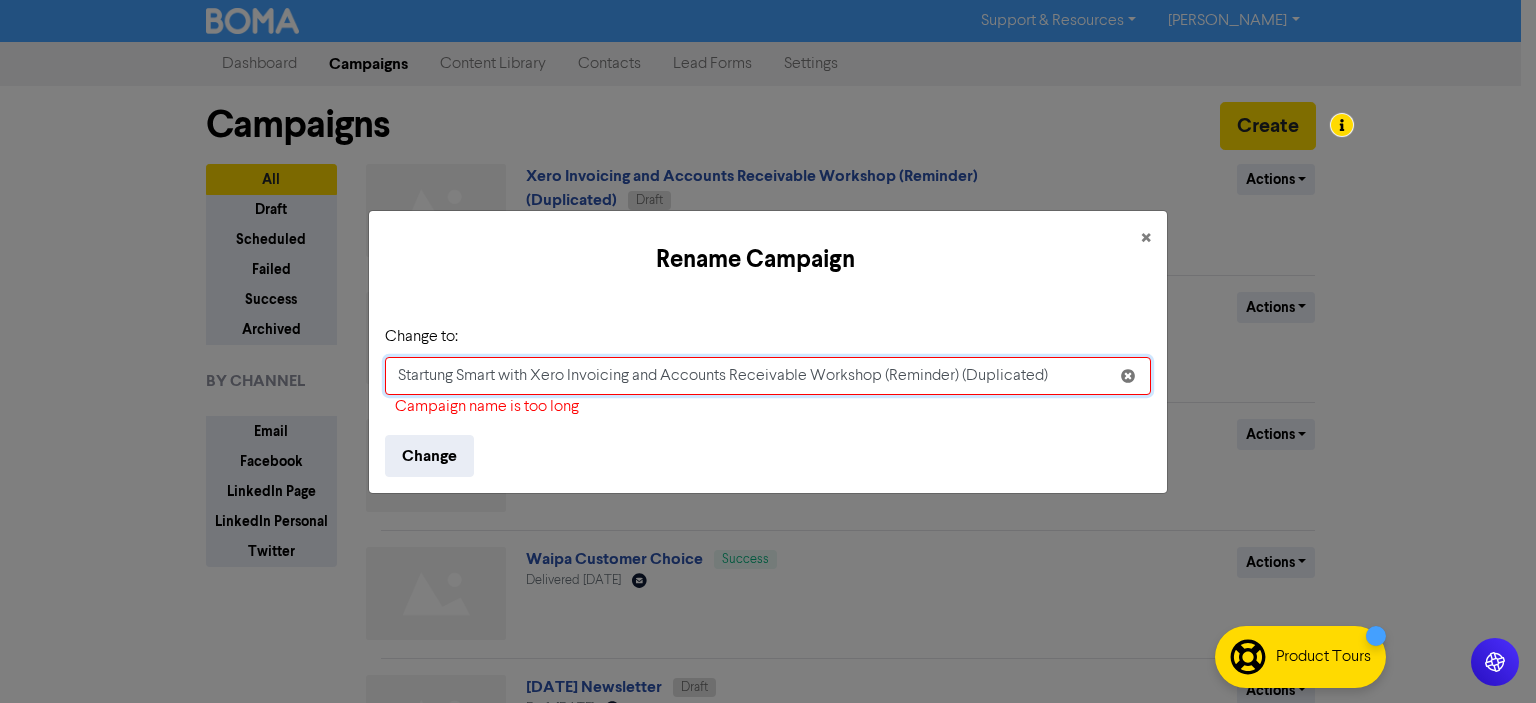 click on "Startung Smart with Xero Invoicing and Accounts Receivable Workshop (Reminder) (Duplicated)" at bounding box center (768, 376) 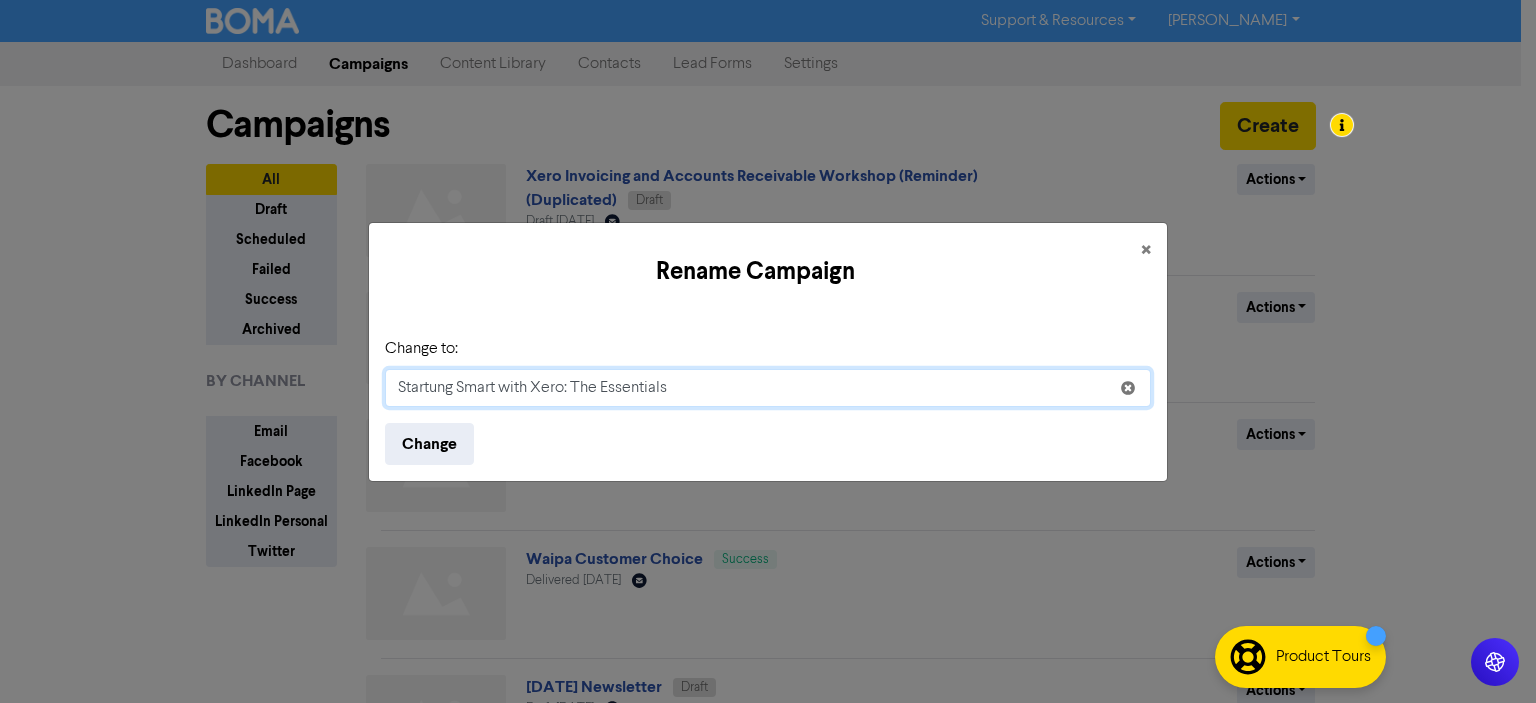click on "Startung Smart with Xero: The Essentials" at bounding box center [768, 388] 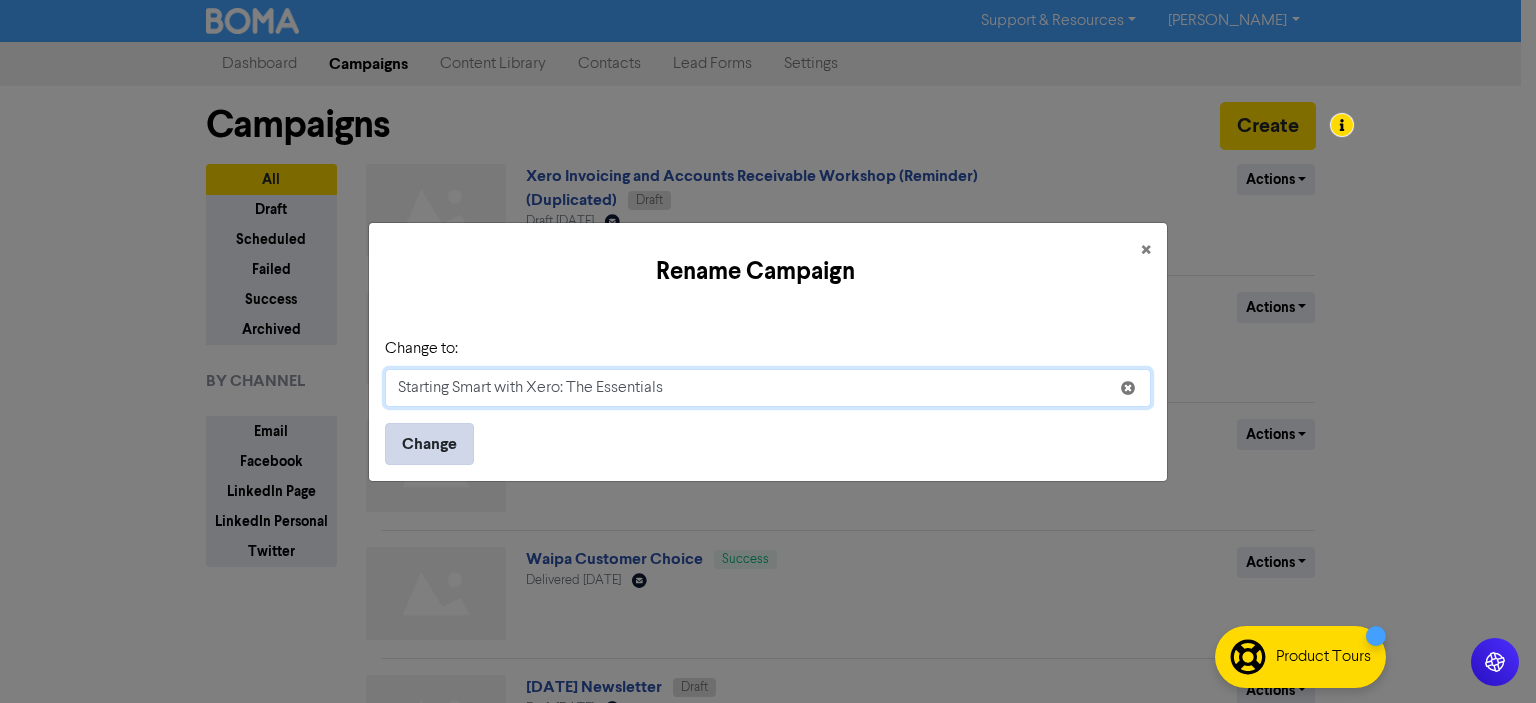 type on "Starting Smart with Xero: The Essentials" 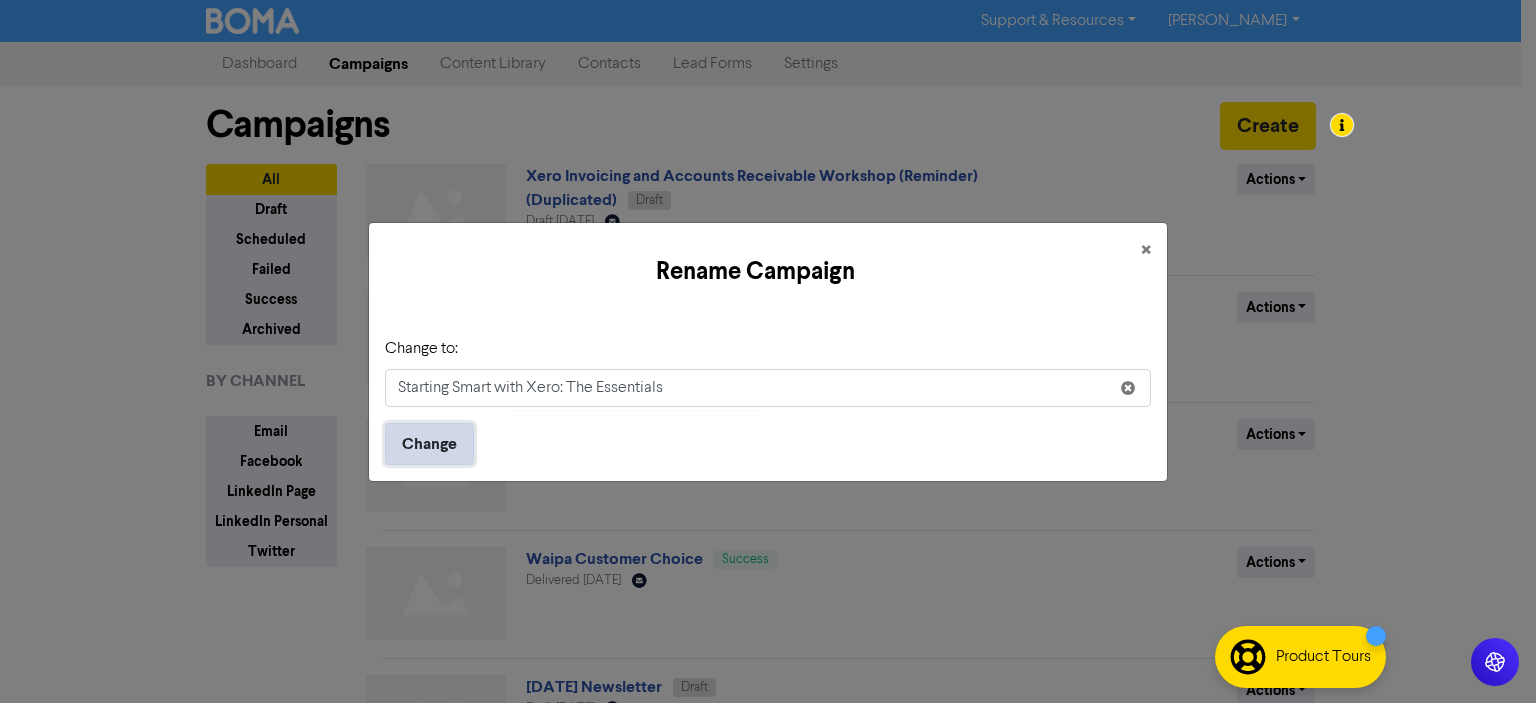 click on "Change" at bounding box center (429, 444) 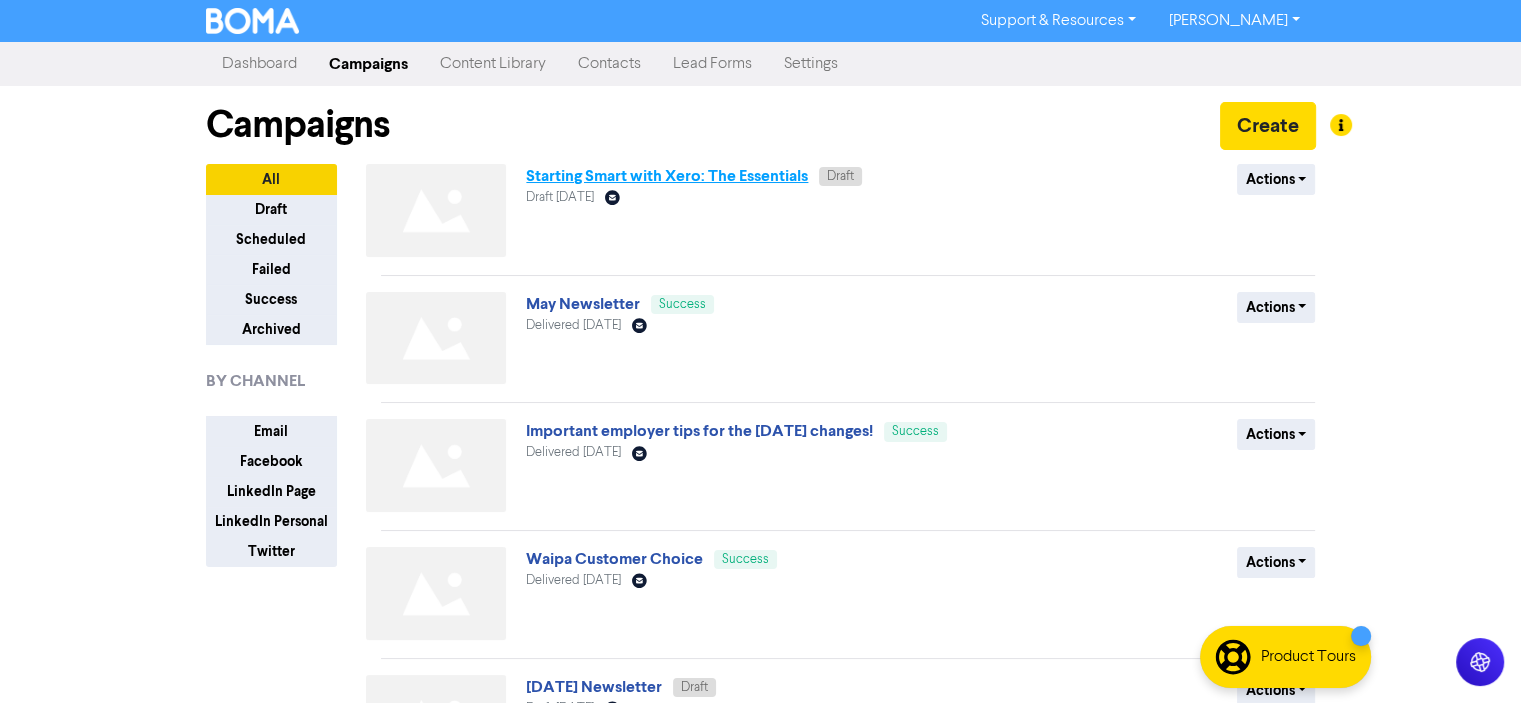 click on "Starting Smart with Xero: The Essentials" at bounding box center (667, 176) 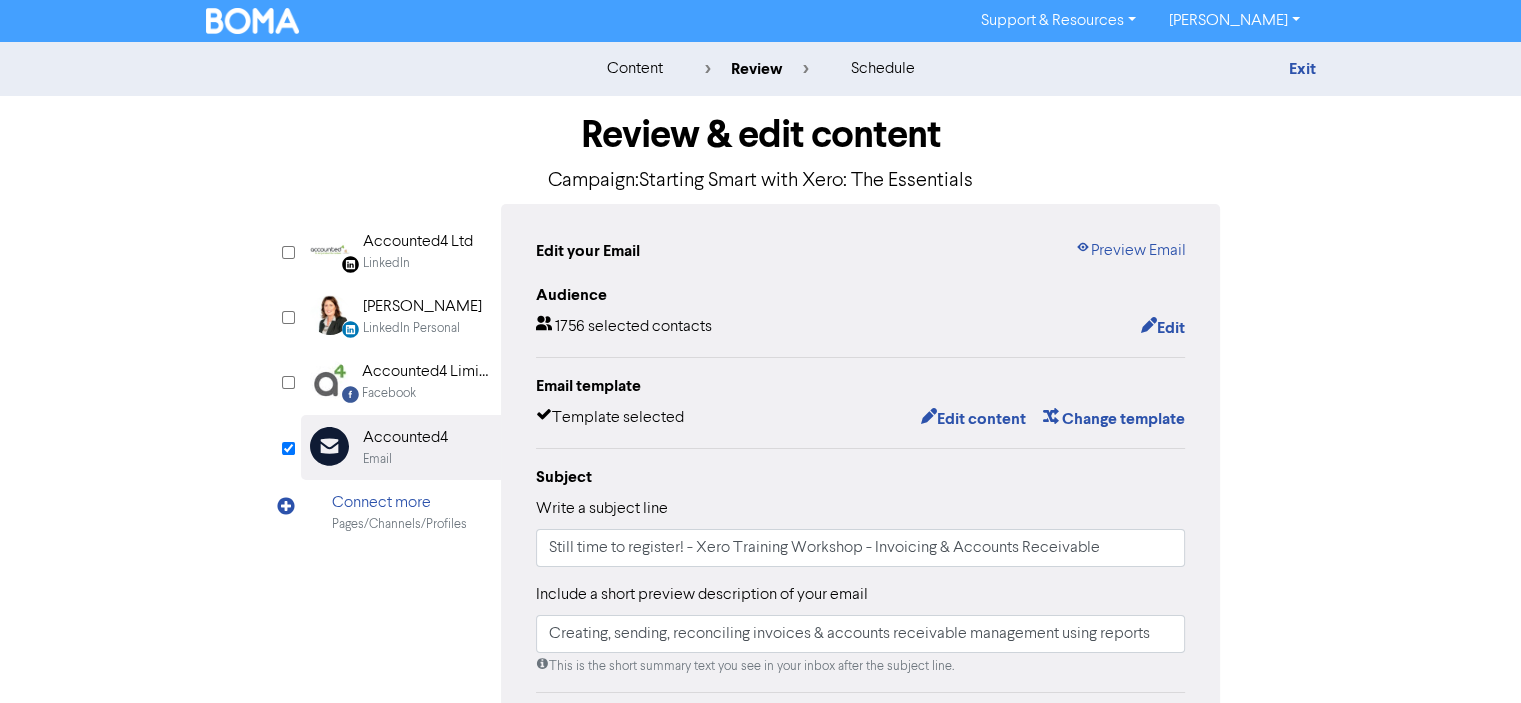 scroll, scrollTop: 100, scrollLeft: 0, axis: vertical 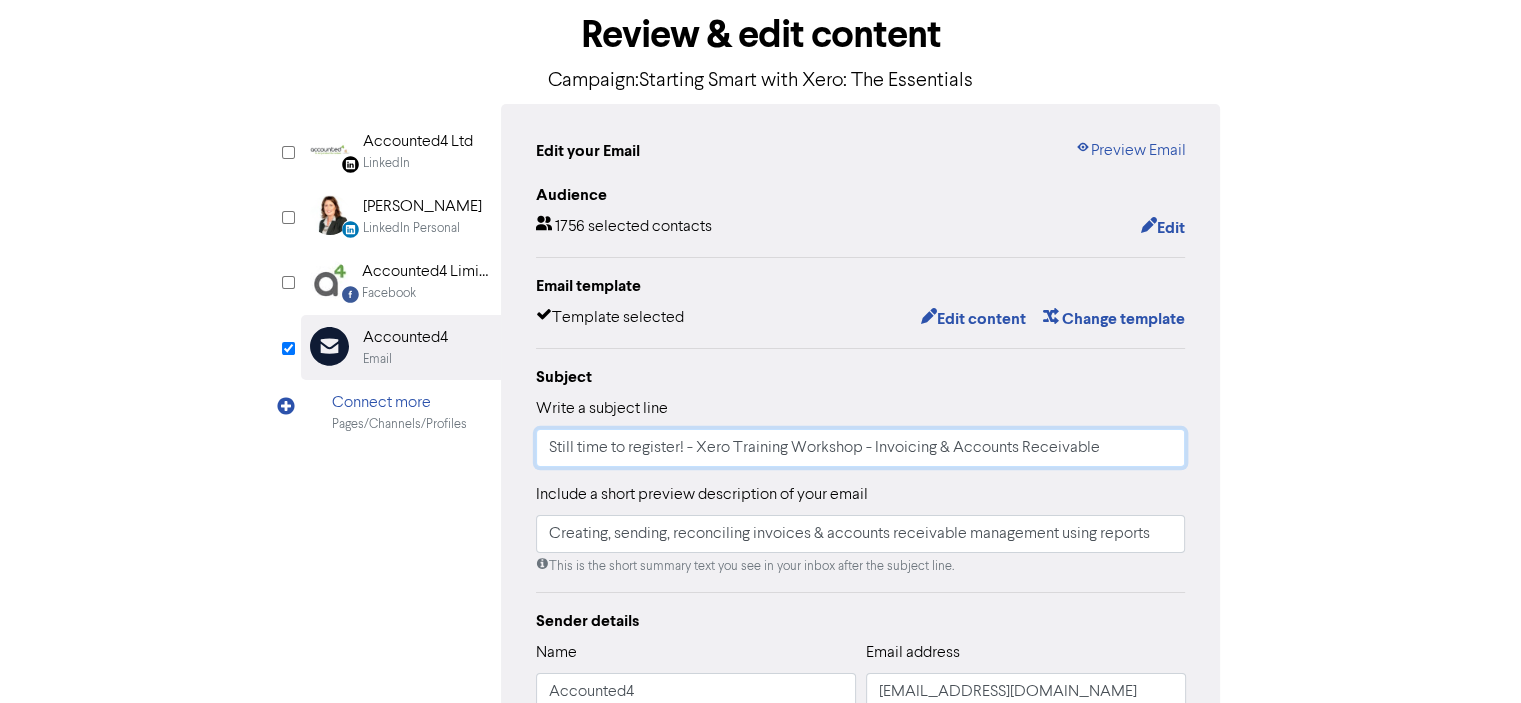 click on "Still time to register! - Xero Training Workshop - Invoicing & Accounts Receivable" at bounding box center [861, 448] 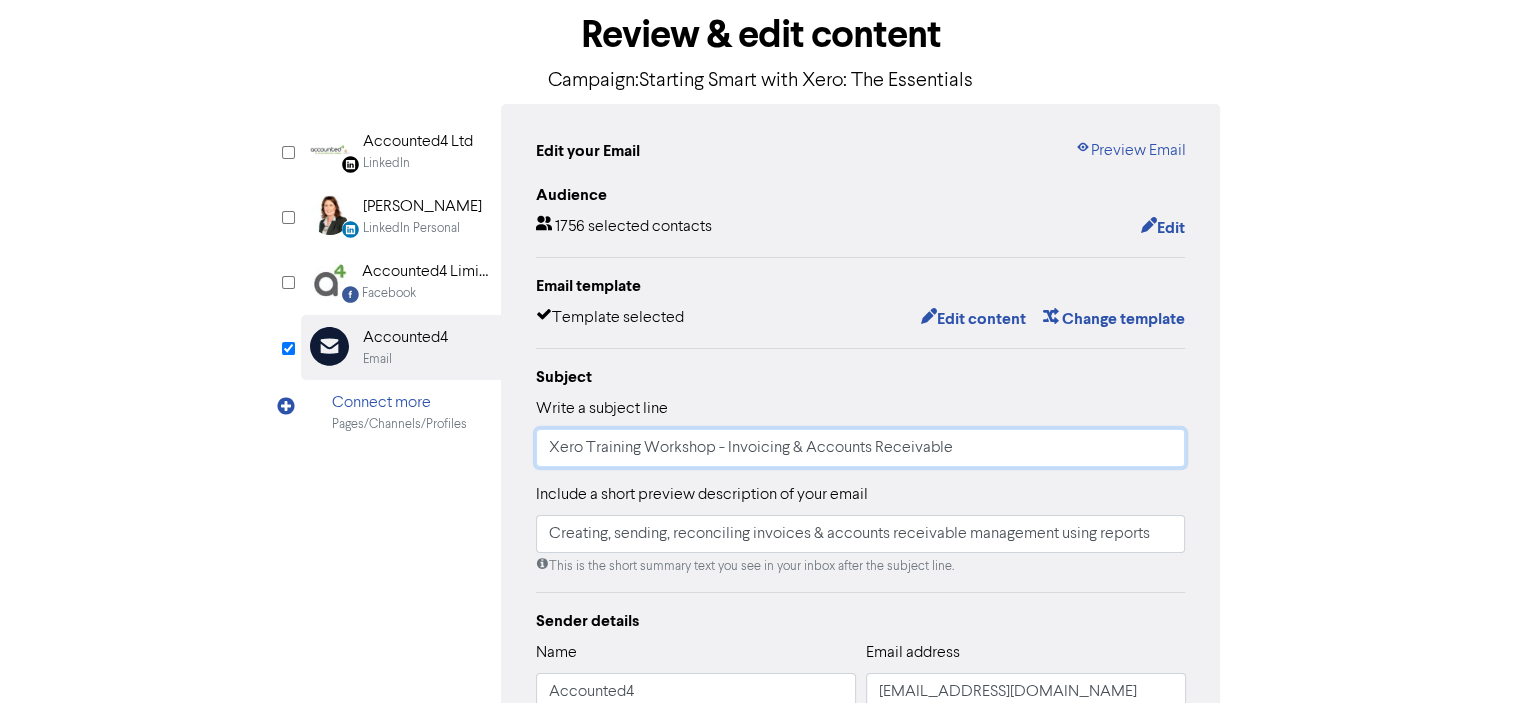 click on "Xero Training Workshop - Invoicing & Accounts Receivable" at bounding box center (861, 448) 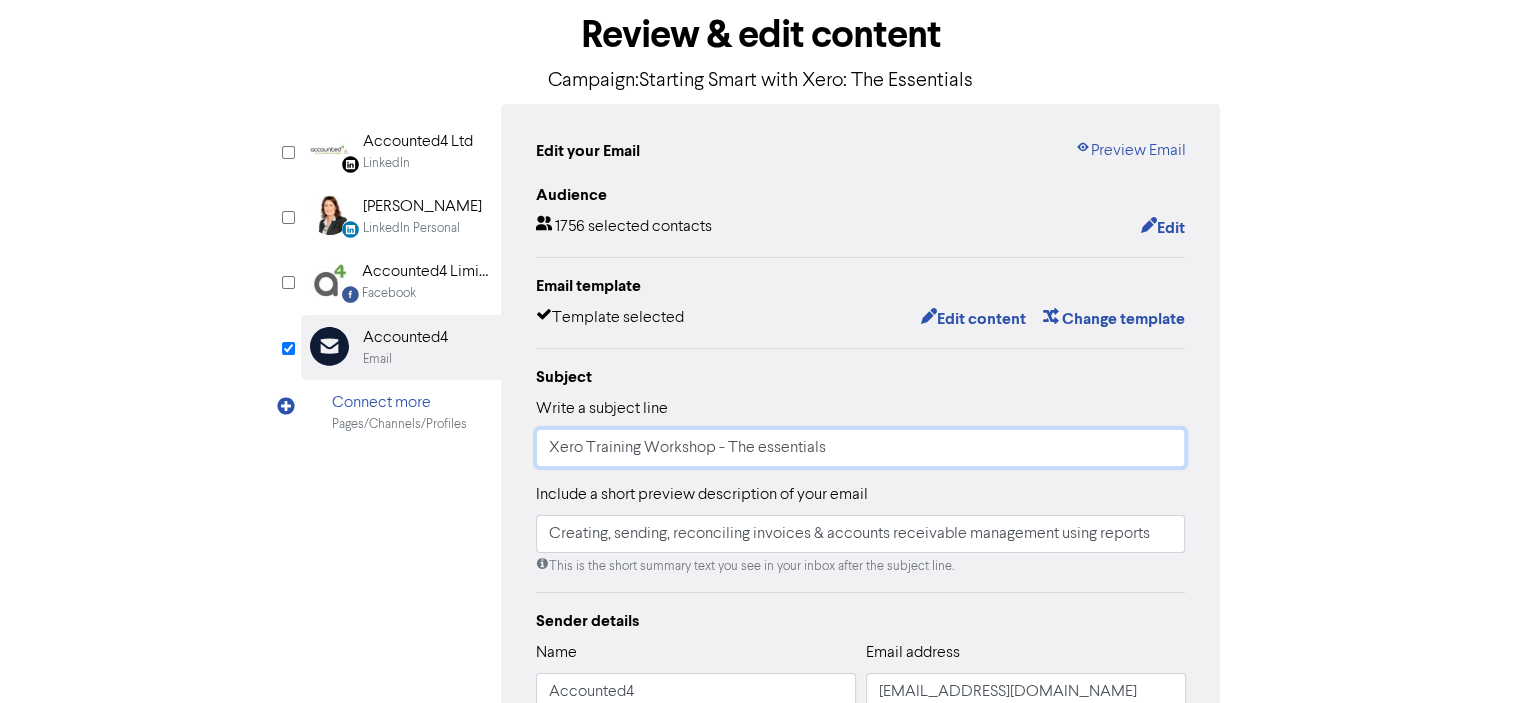 click on "Xero Training Workshop - The essentials" at bounding box center [861, 448] 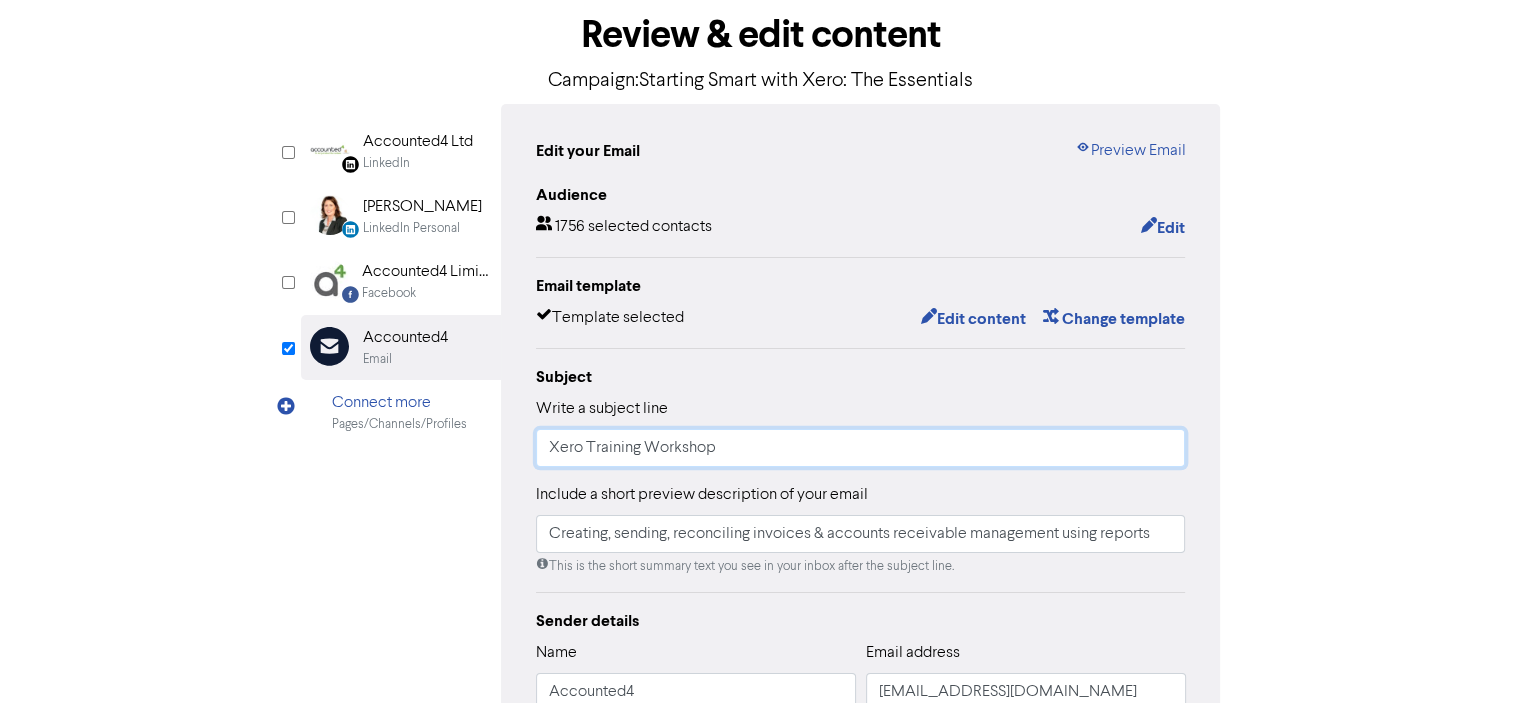 type on "Xero Training Workshop" 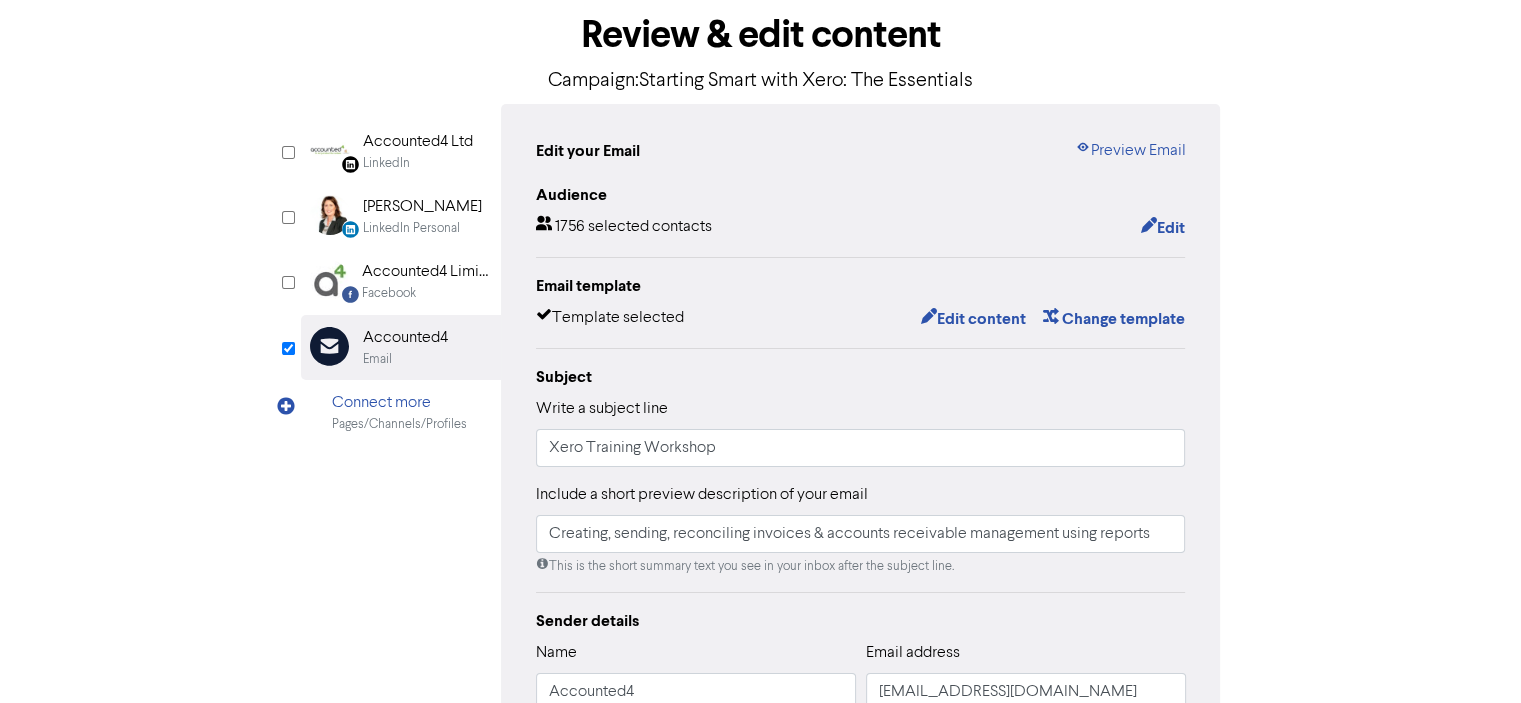 click on "Audience   1756 selected contacts  Edit Email template  Template selected  Edit content   Change template Subject Write a subject line Xero Training Workshop Include a short preview description of your email Creating, sending, reconciling invoices & accounts receivable management using reports  This is the short summary text you see in your inbox after the subject line. Sender details Name Accounted4 Email address [EMAIL_ADDRESS][DOMAIN_NAME] Send test email Share your email campaign Add a social post to your campaign to let your followers see your email. Add to social + Show email link" at bounding box center (861, 551) 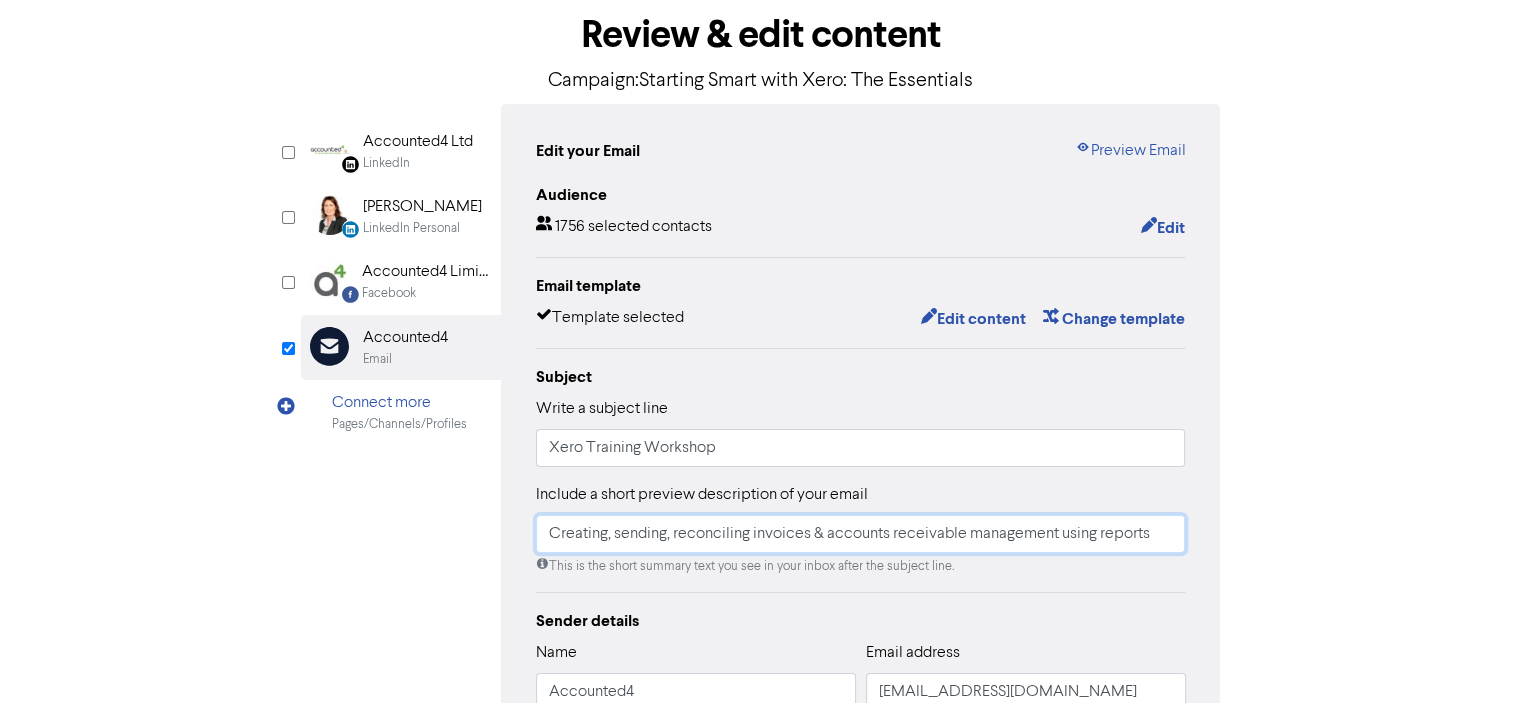 drag, startPoint x: 547, startPoint y: 538, endPoint x: 1193, endPoint y: 540, distance: 646.0031 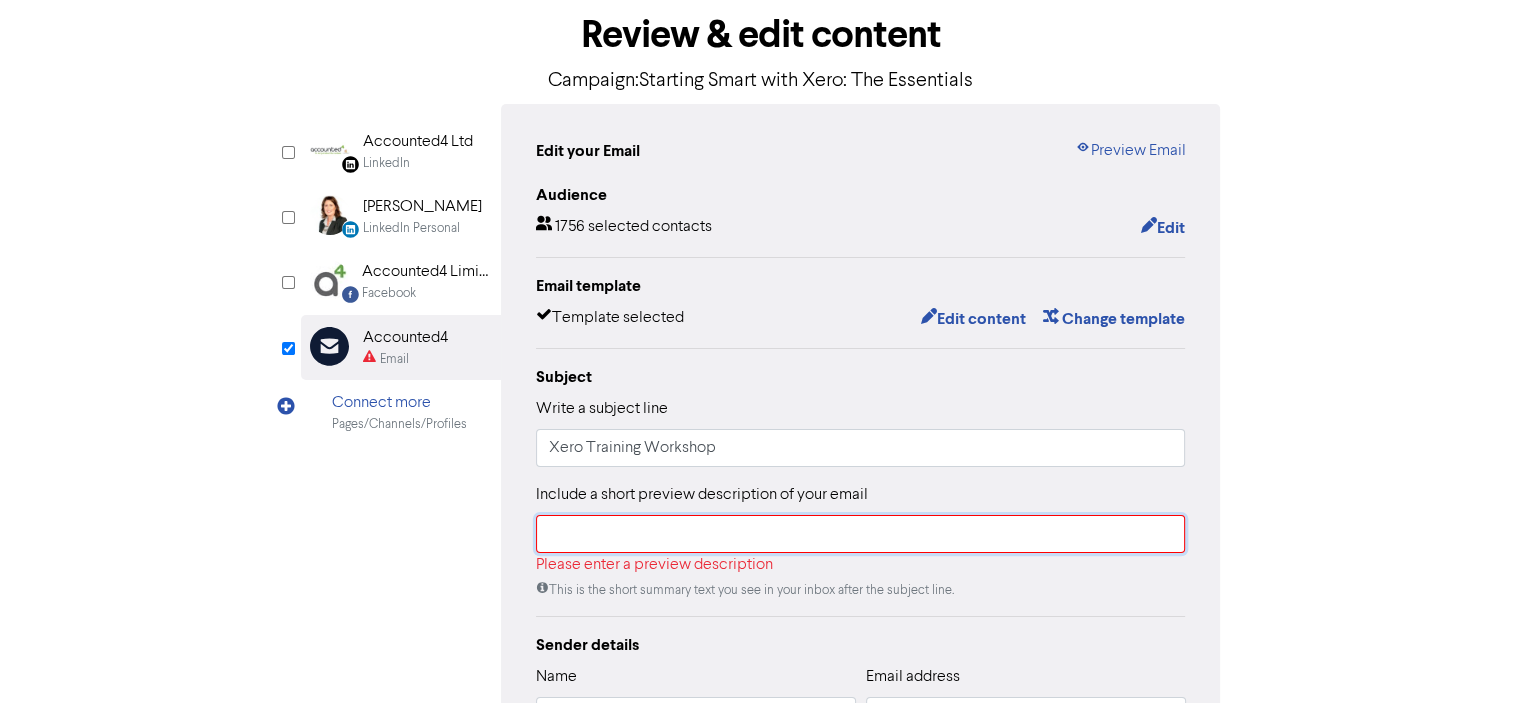 click at bounding box center (861, 534) 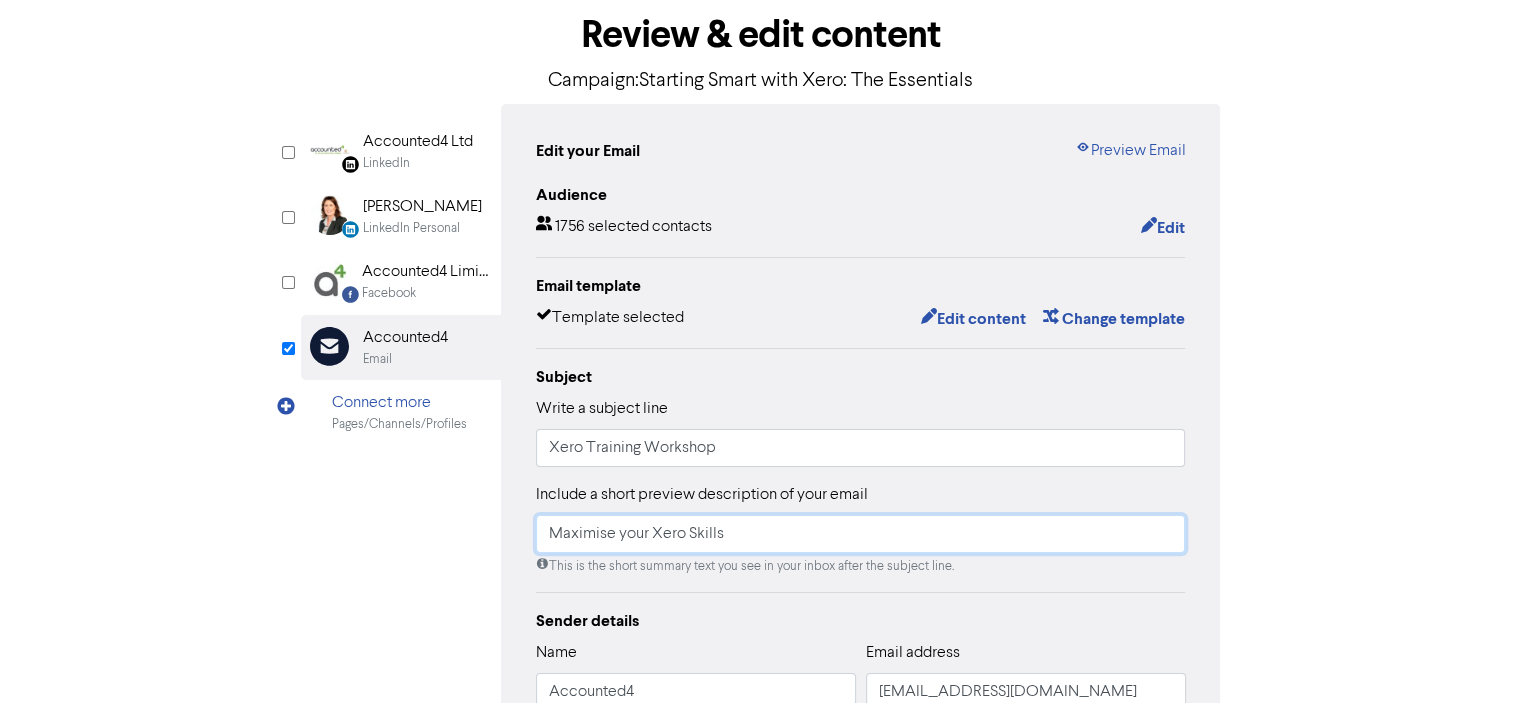 type on "Maximise your Xero Skills" 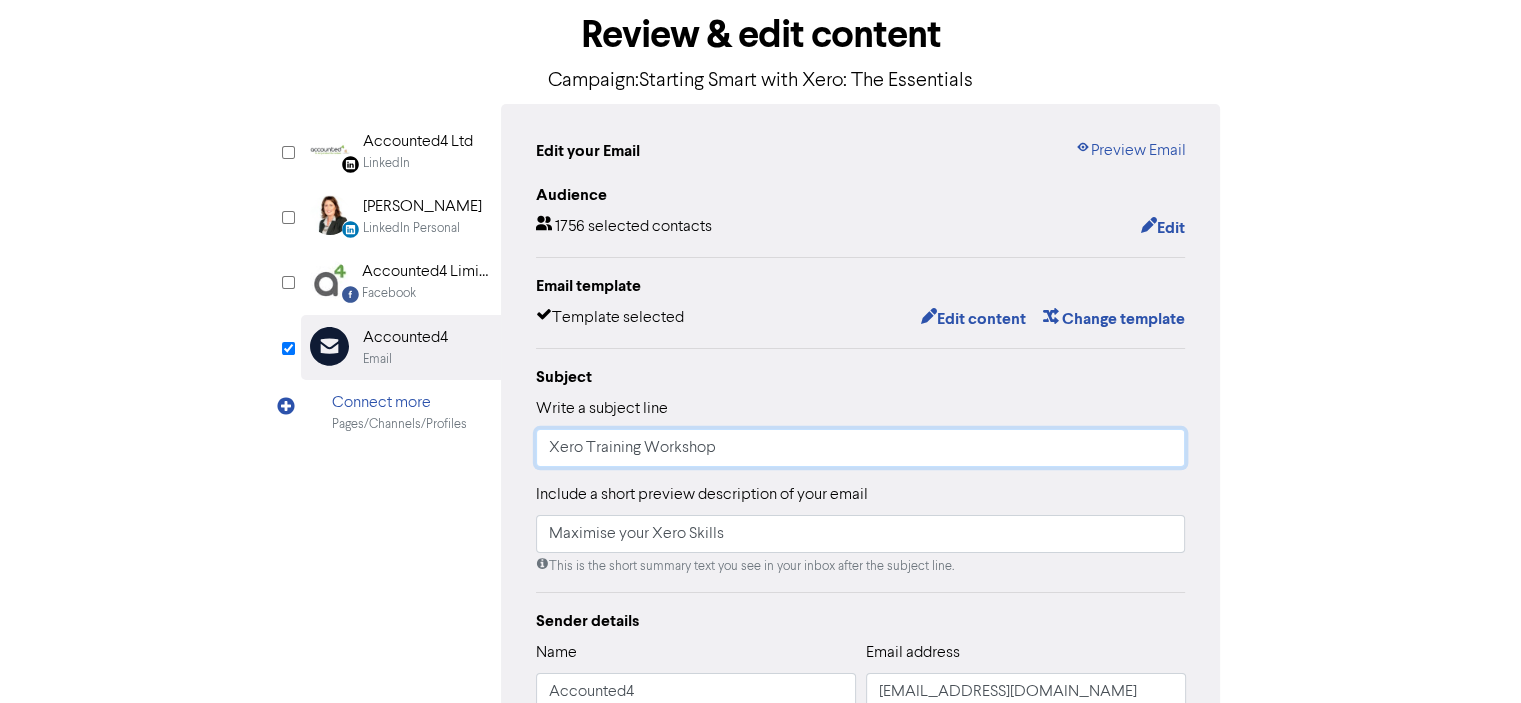 click on "Xero Training Workshop" at bounding box center [861, 448] 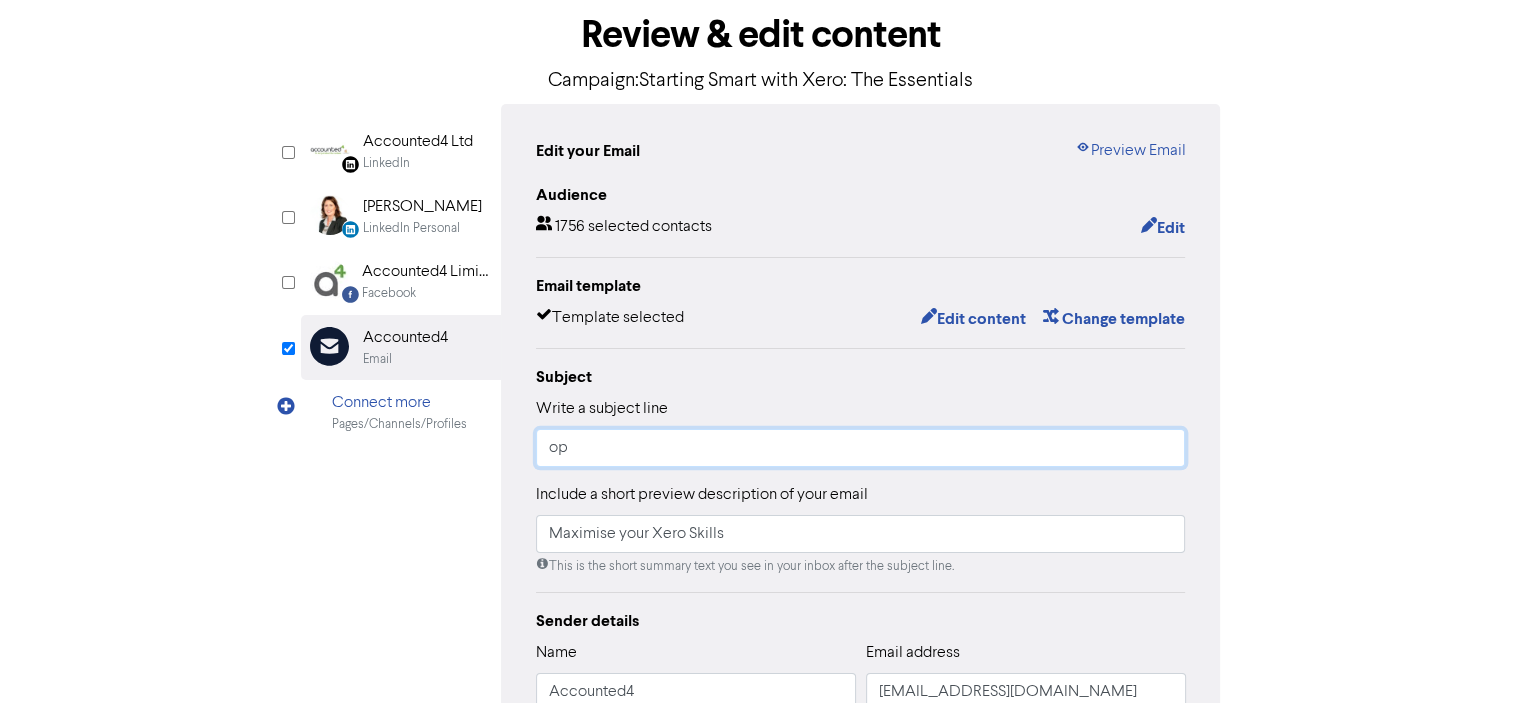 type on "p" 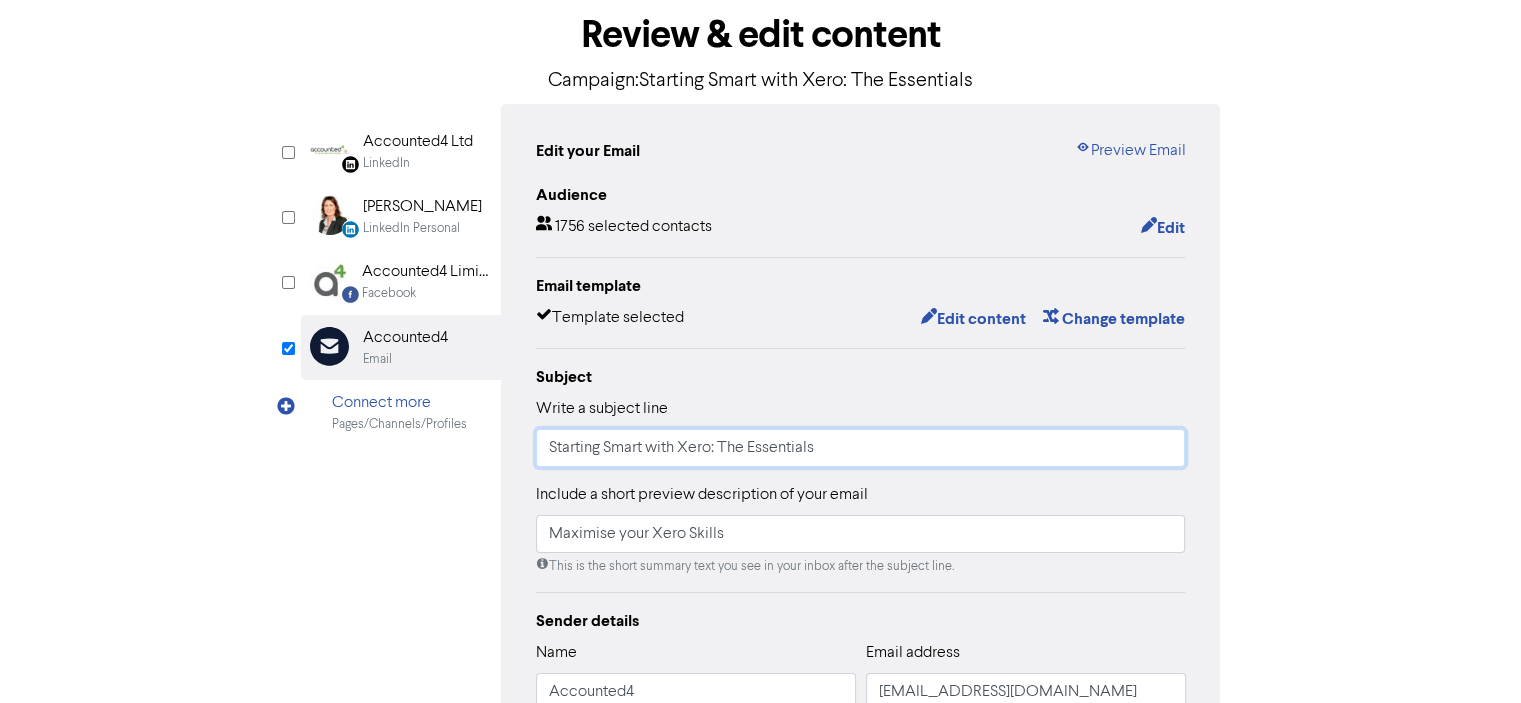 type on "Starting Smart with Xero: The Essentials" 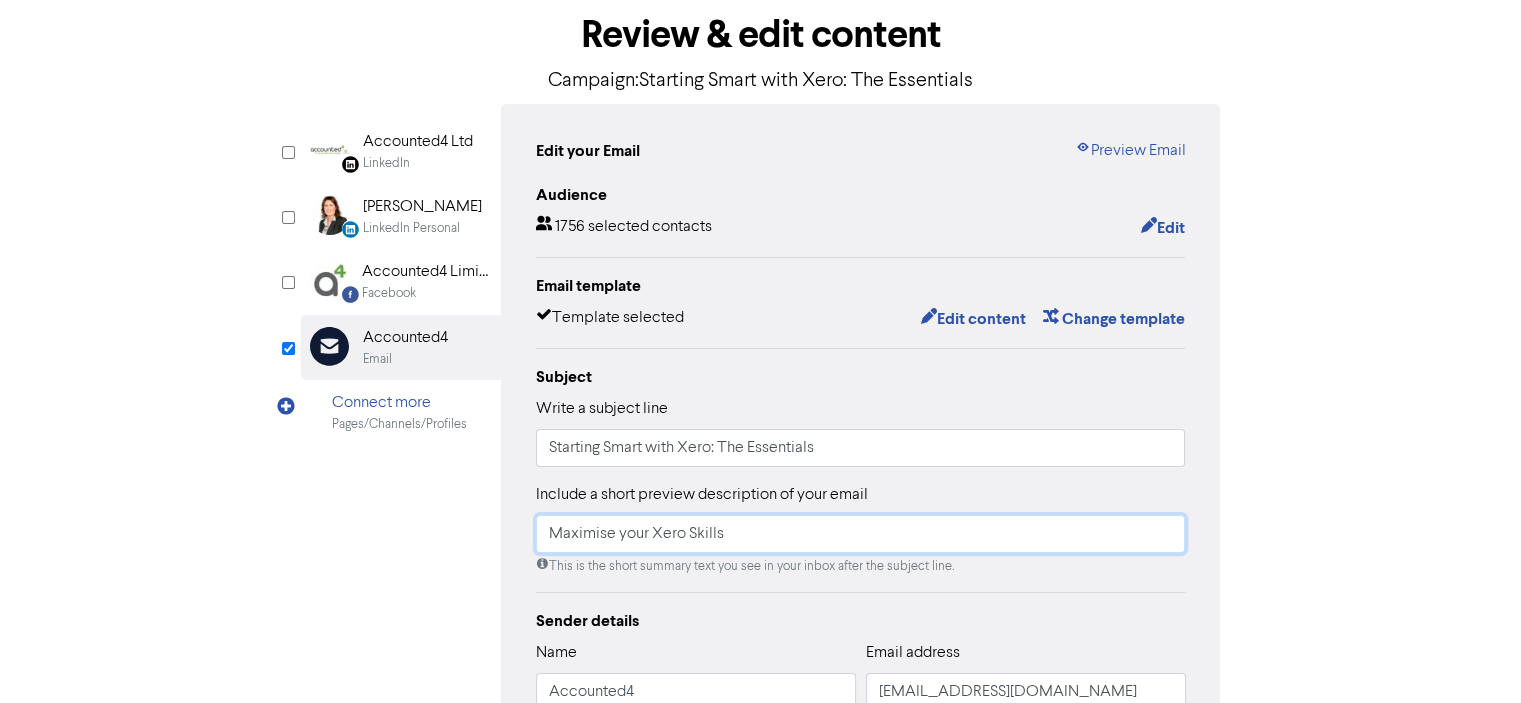 drag, startPoint x: 728, startPoint y: 533, endPoint x: 500, endPoint y: 548, distance: 228.49289 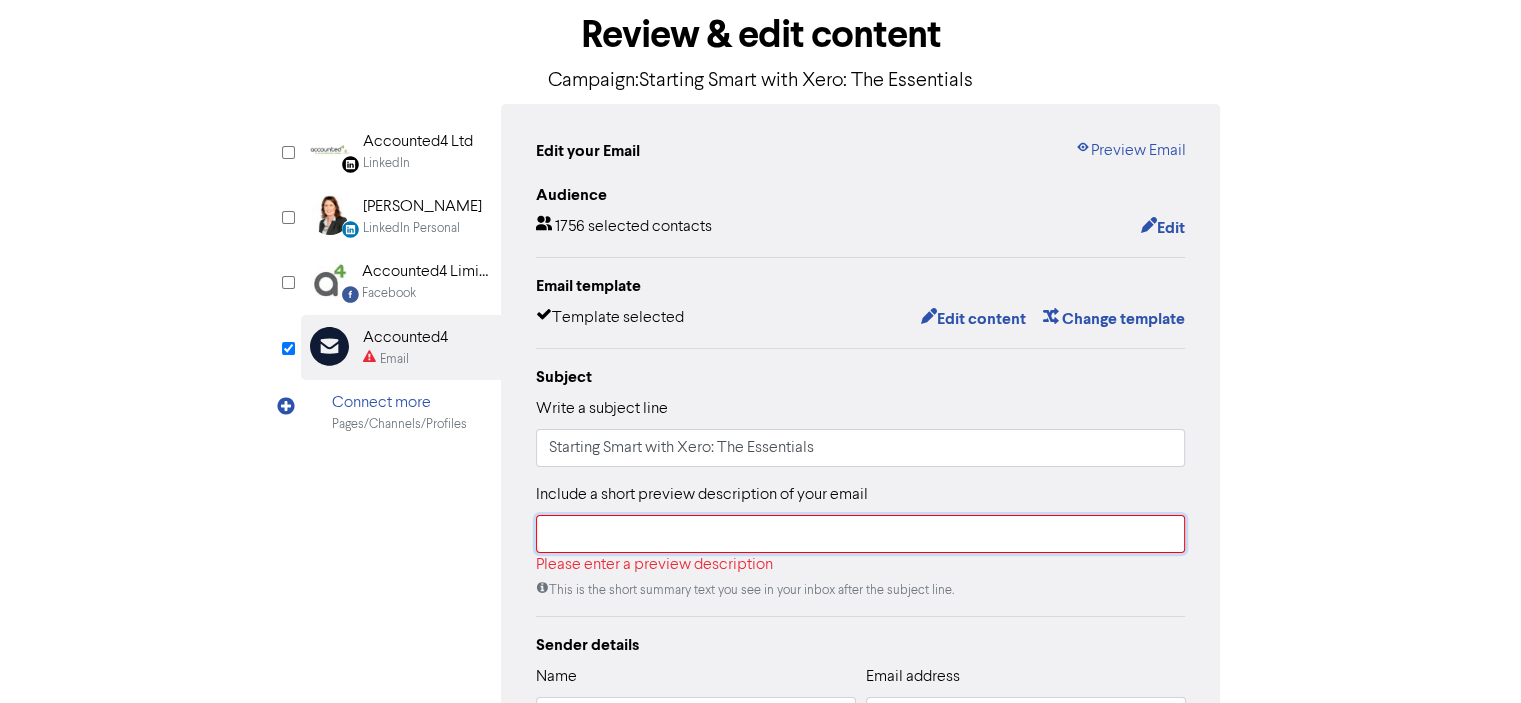 click at bounding box center [861, 534] 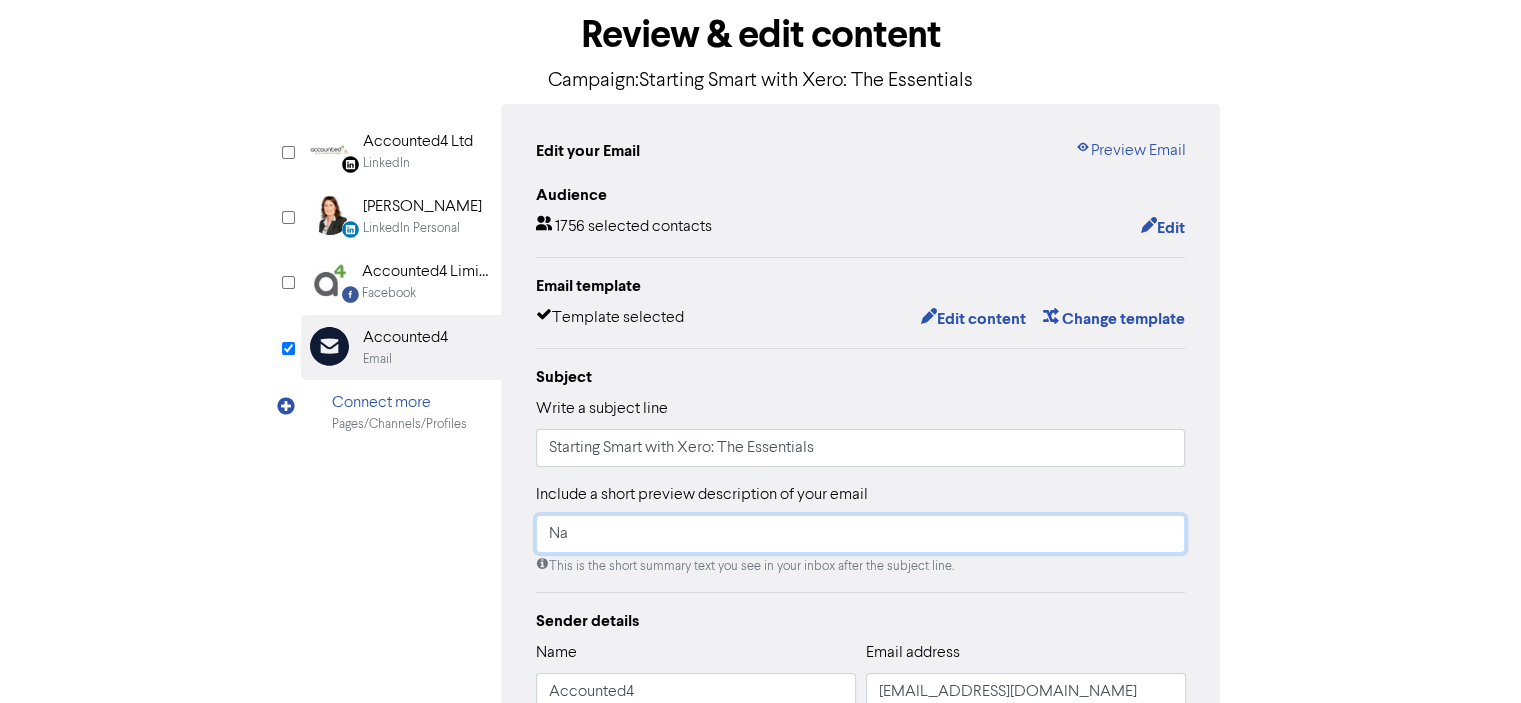 type on "N" 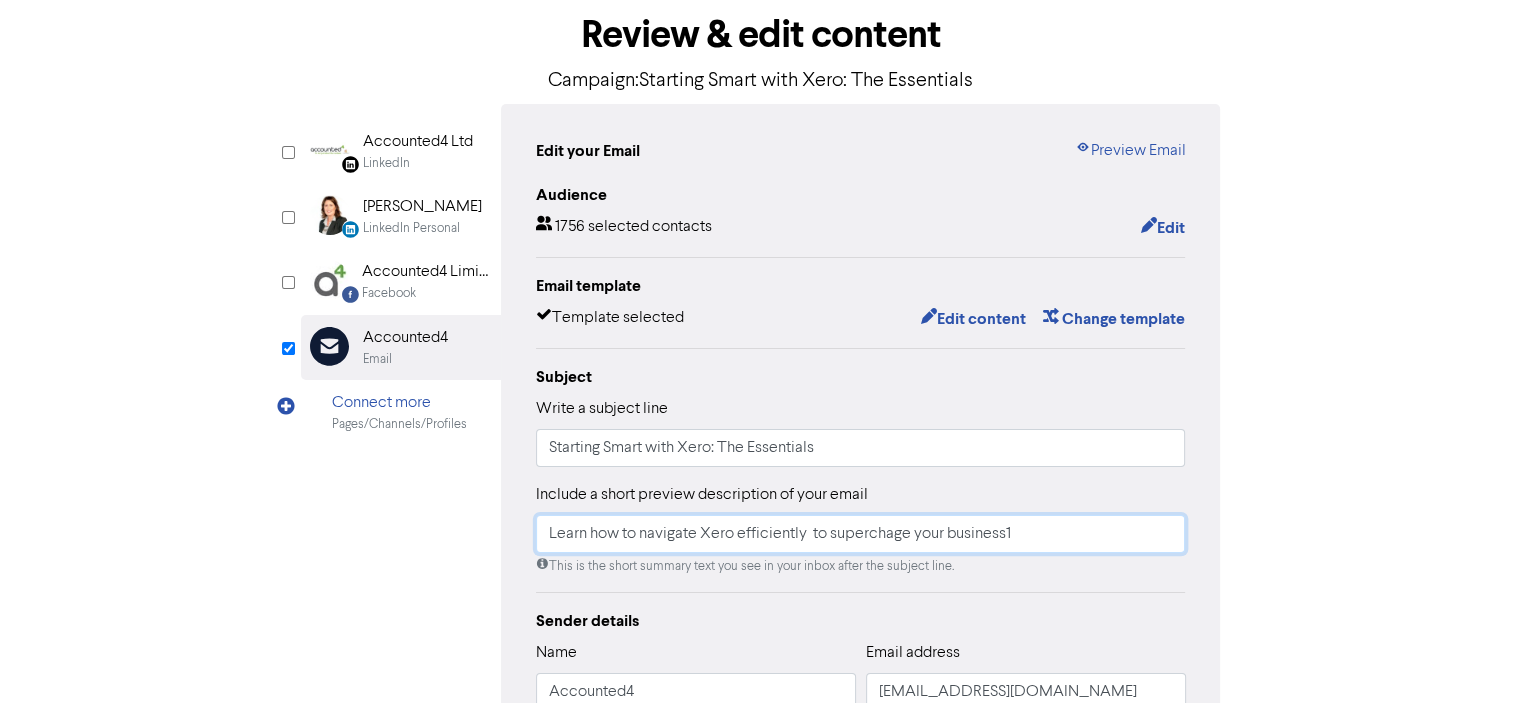 click on "Learn how to navigate Xero efficiently  to superchage your business1" at bounding box center [861, 534] 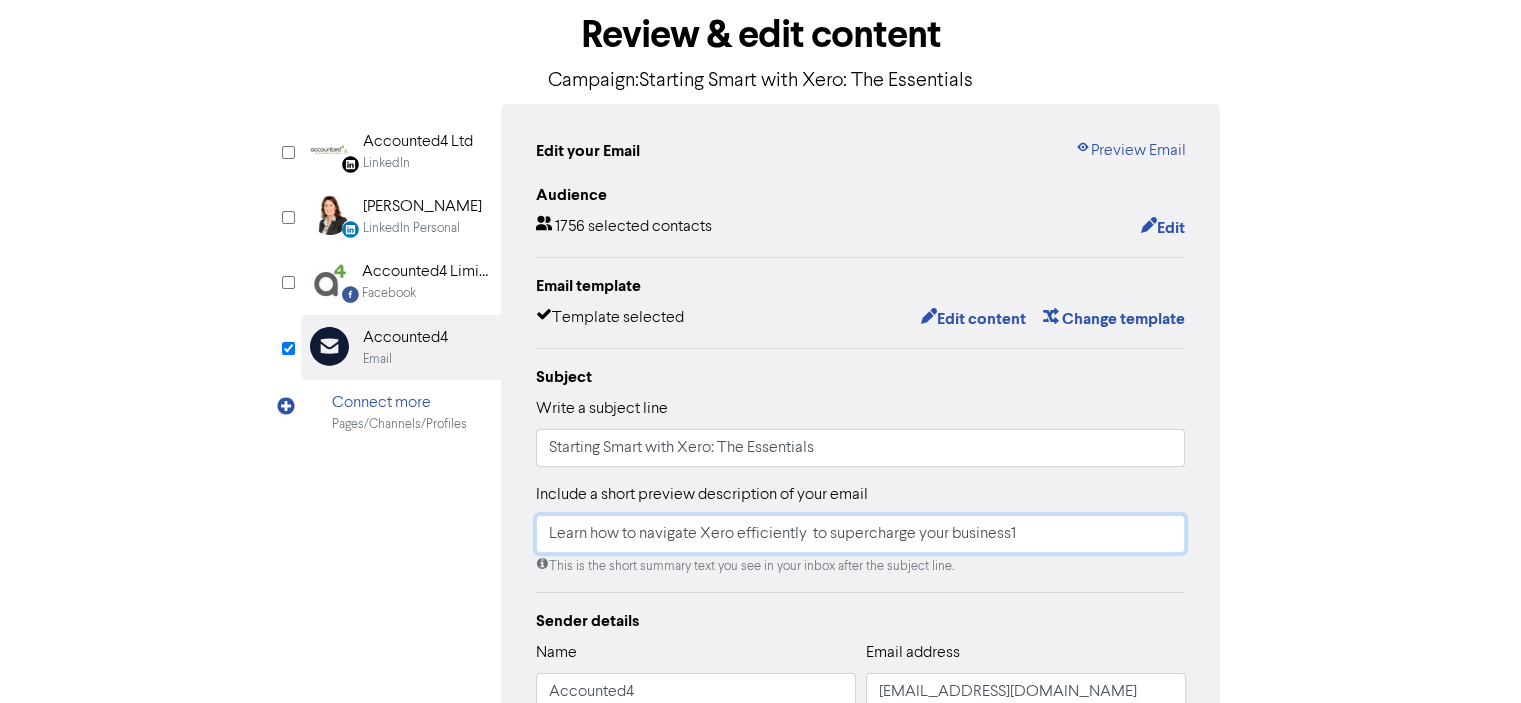 click on "Learn how to navigate Xero efficiently  to supercharge your business1" at bounding box center [861, 534] 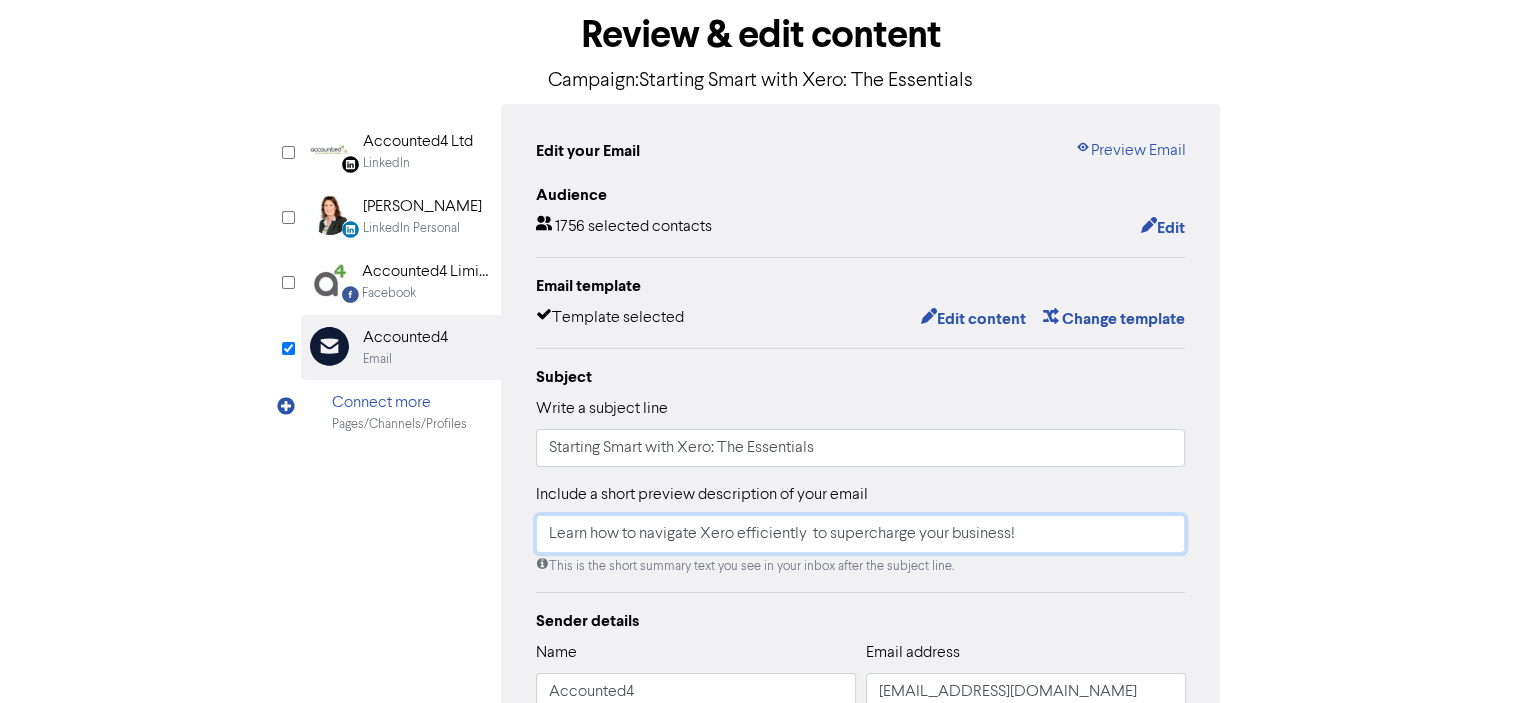 type on "Learn how to navigate Xero efficiently  to supercharge your business!" 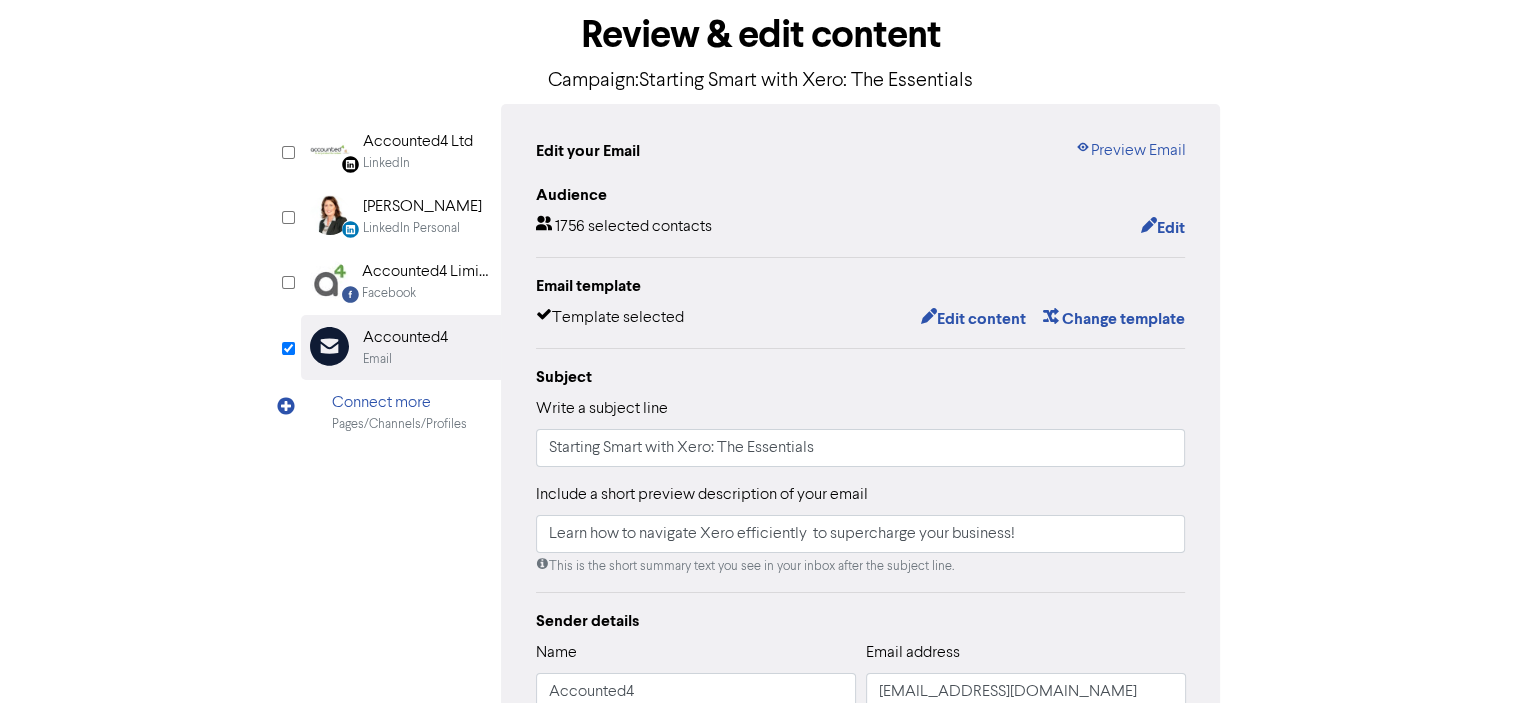 click on "Audience   1756 selected contacts  Edit Email template  Template selected  Edit content   Change template Subject Write a subject line Starting Smart with Xero: The Essentials Include a short preview description of your email Learn how to navigate Xero efficiently  to supercharge your business!  This is the short summary text you see in your inbox after the subject line. Sender details Name Accounted4 Email address [EMAIL_ADDRESS][DOMAIN_NAME] Send test email Share your email campaign Add a social post to your campaign to let your followers see your email. Add to social + Show email link" at bounding box center [861, 551] 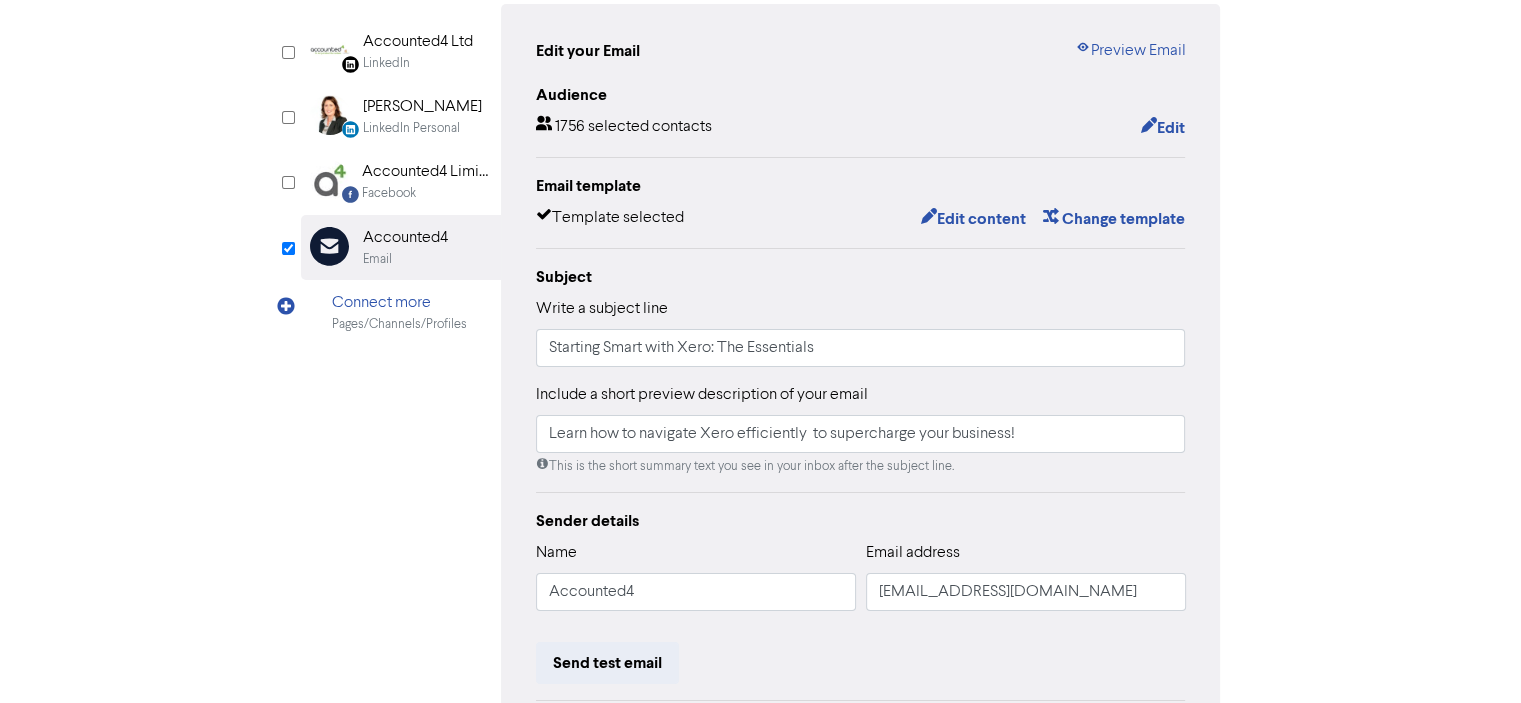 scroll, scrollTop: 0, scrollLeft: 0, axis: both 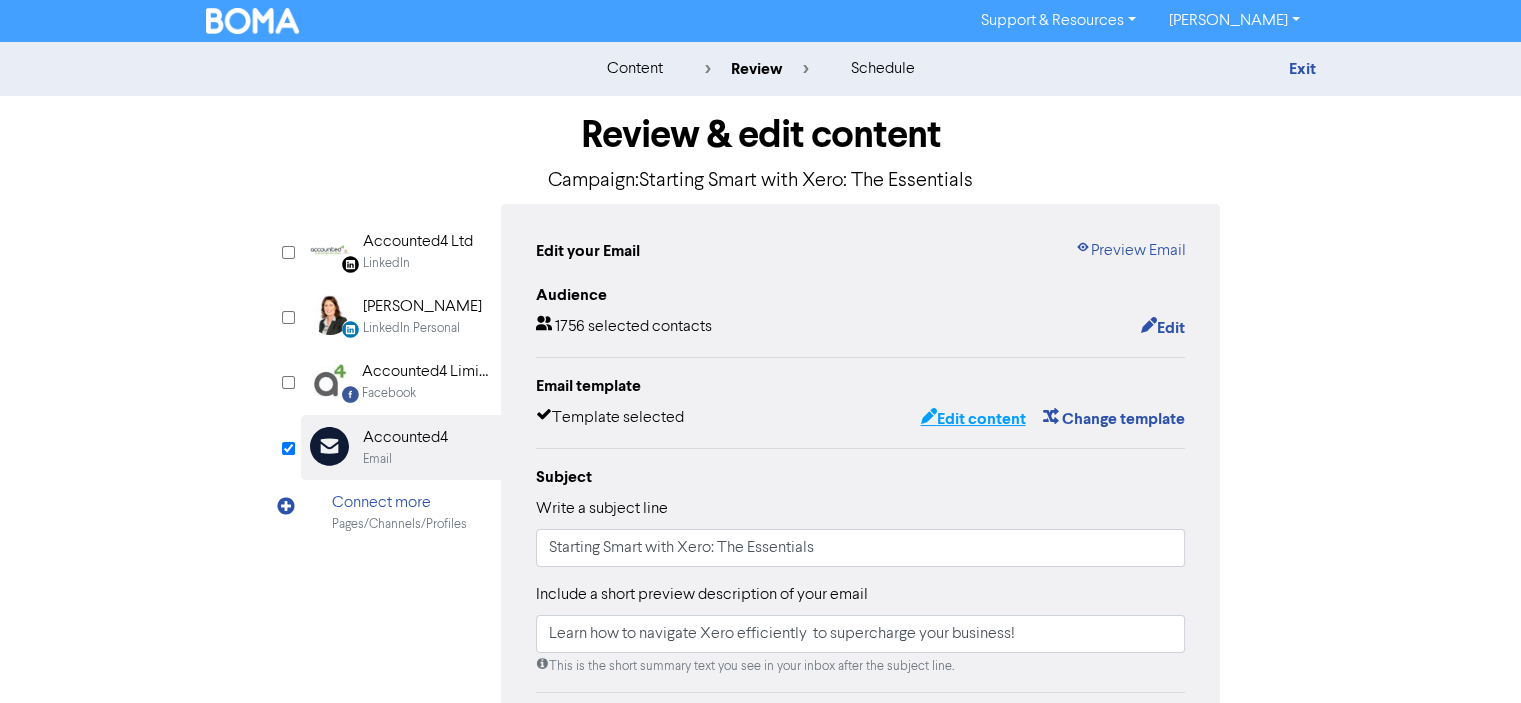 click on "Edit content" at bounding box center [972, 419] 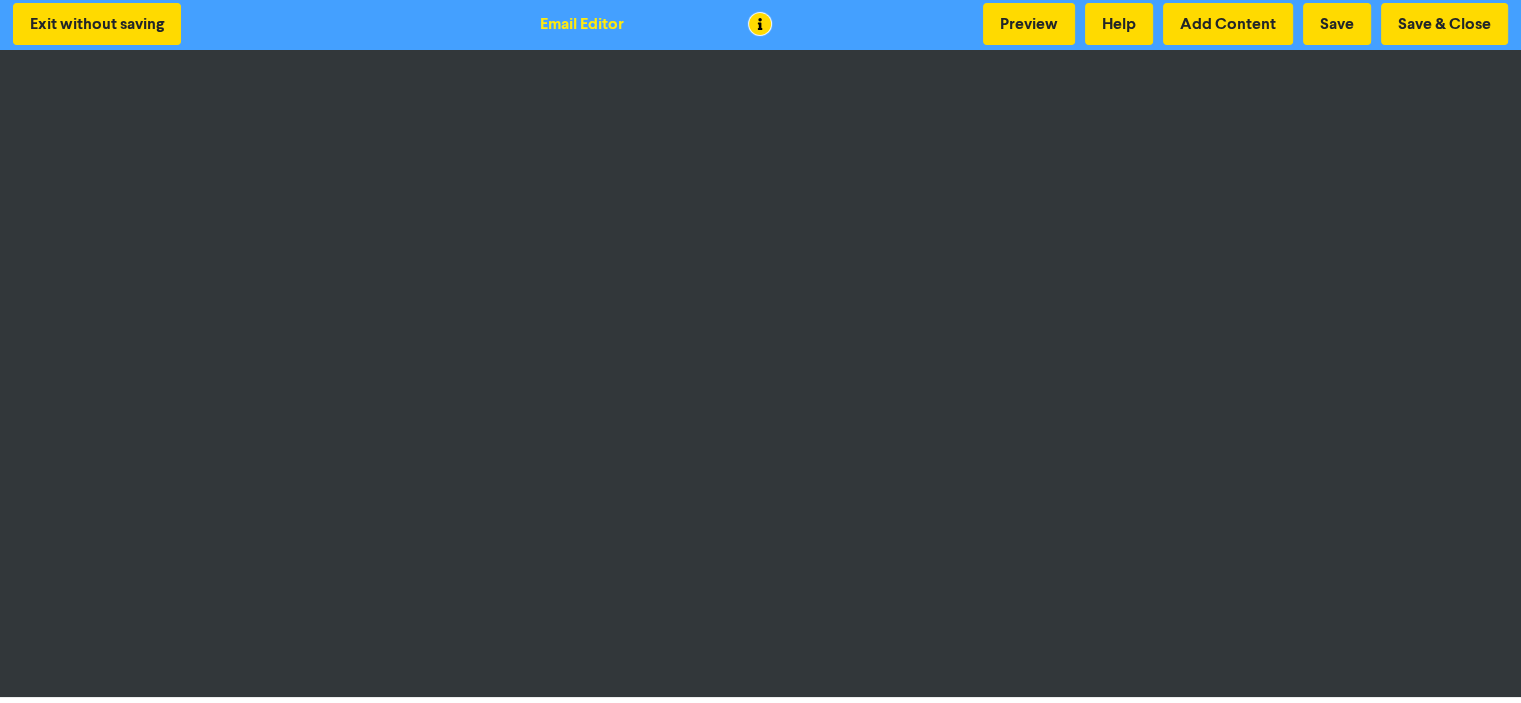 scroll, scrollTop: 0, scrollLeft: 0, axis: both 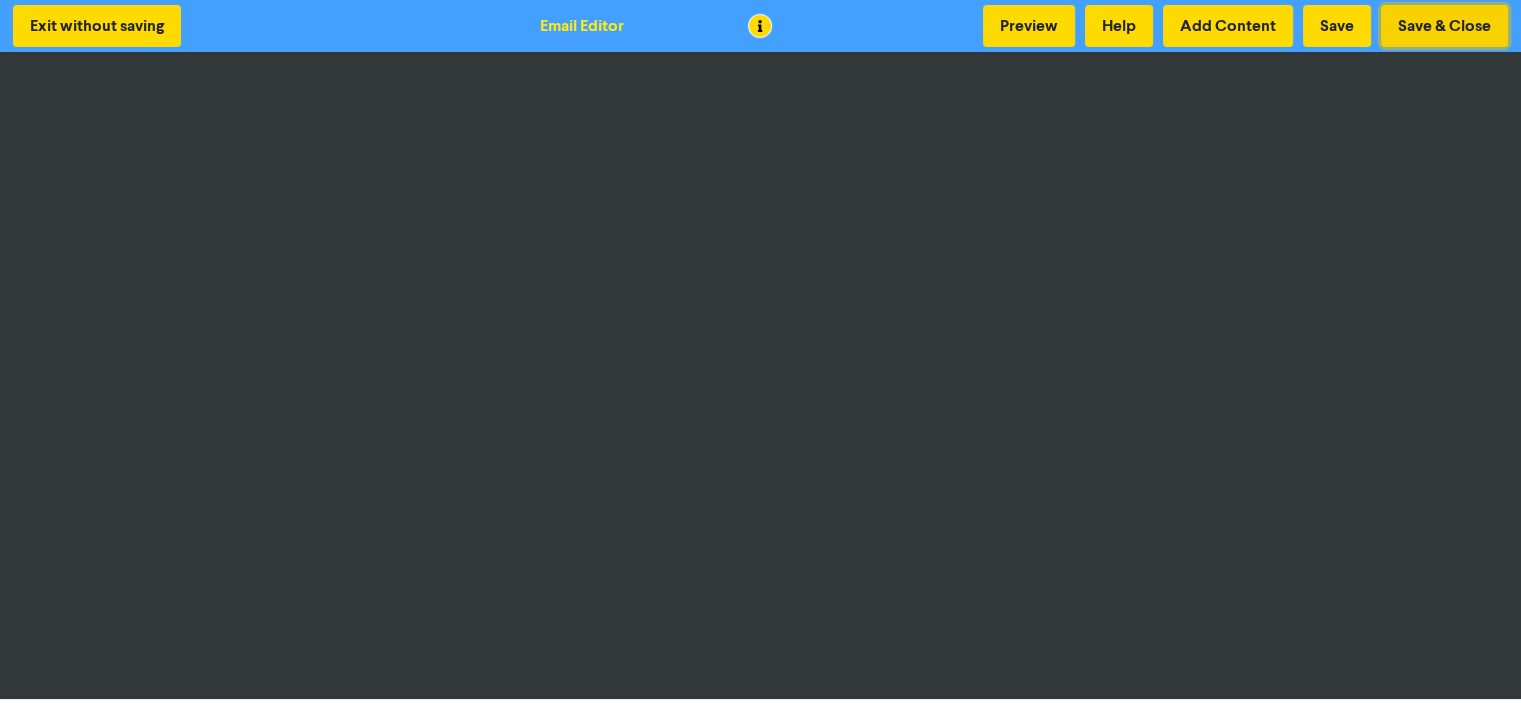click on "Save & Close" at bounding box center (1444, 26) 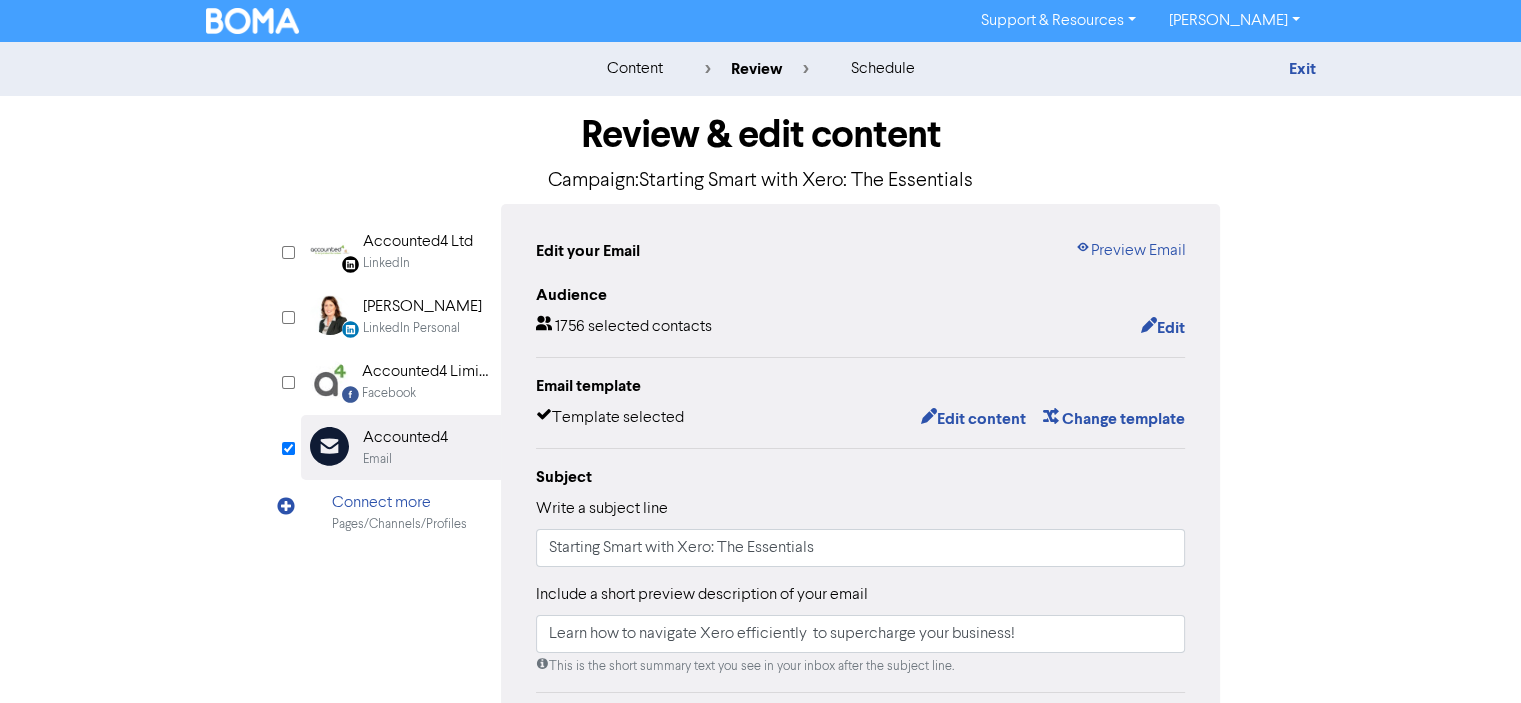 scroll, scrollTop: 100, scrollLeft: 0, axis: vertical 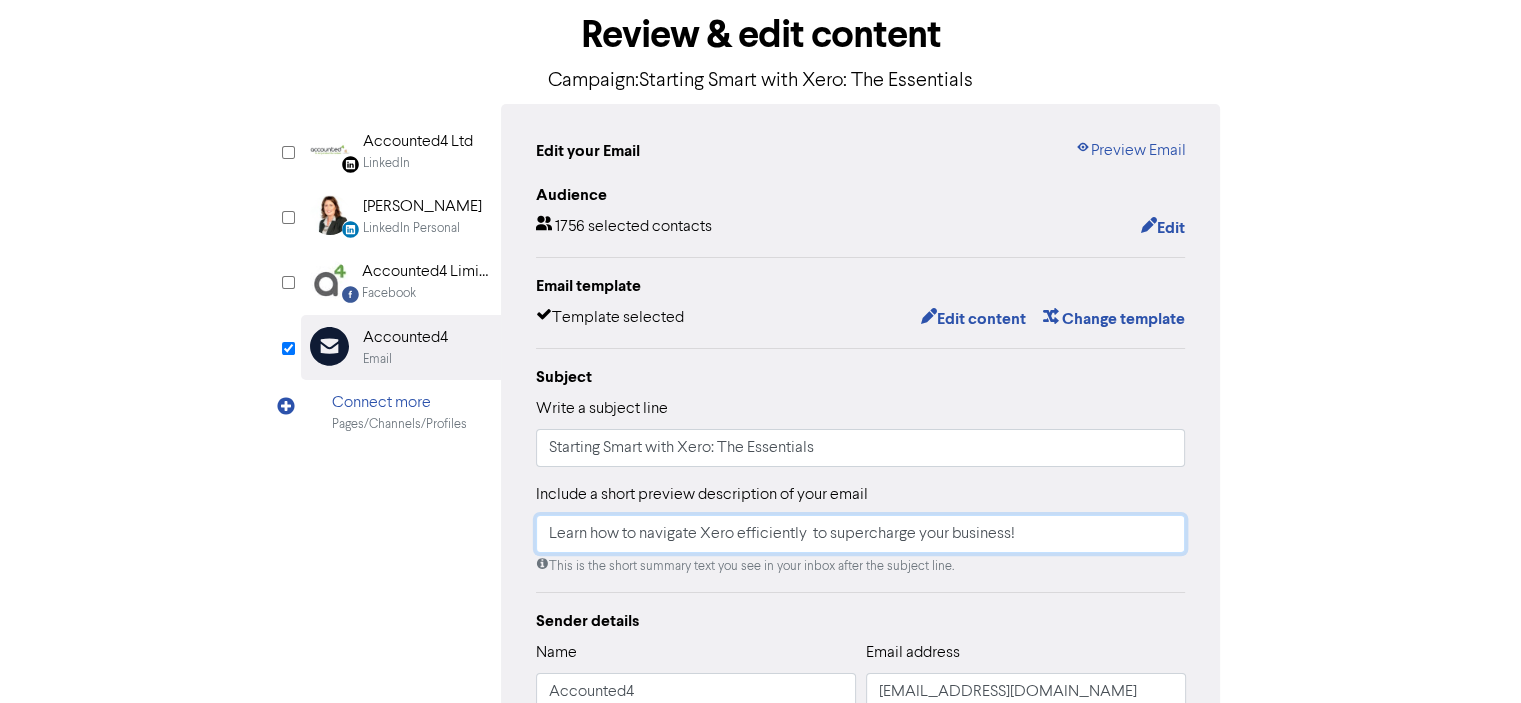 click on "Learn how to navigate Xero efficiently  to supercharge your business!" at bounding box center (861, 534) 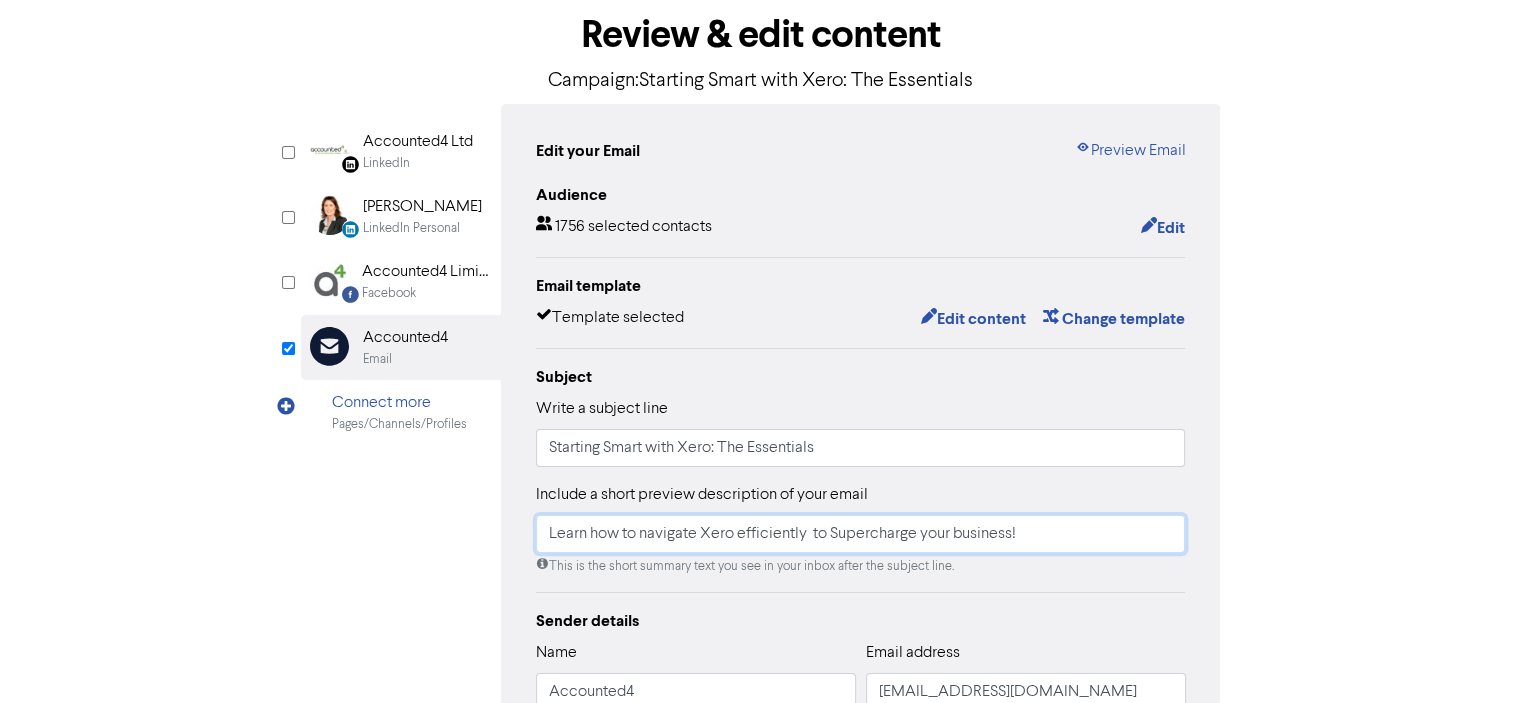 click on "Learn how to navigate Xero efficiently  to Supercharge your business!" at bounding box center [861, 534] 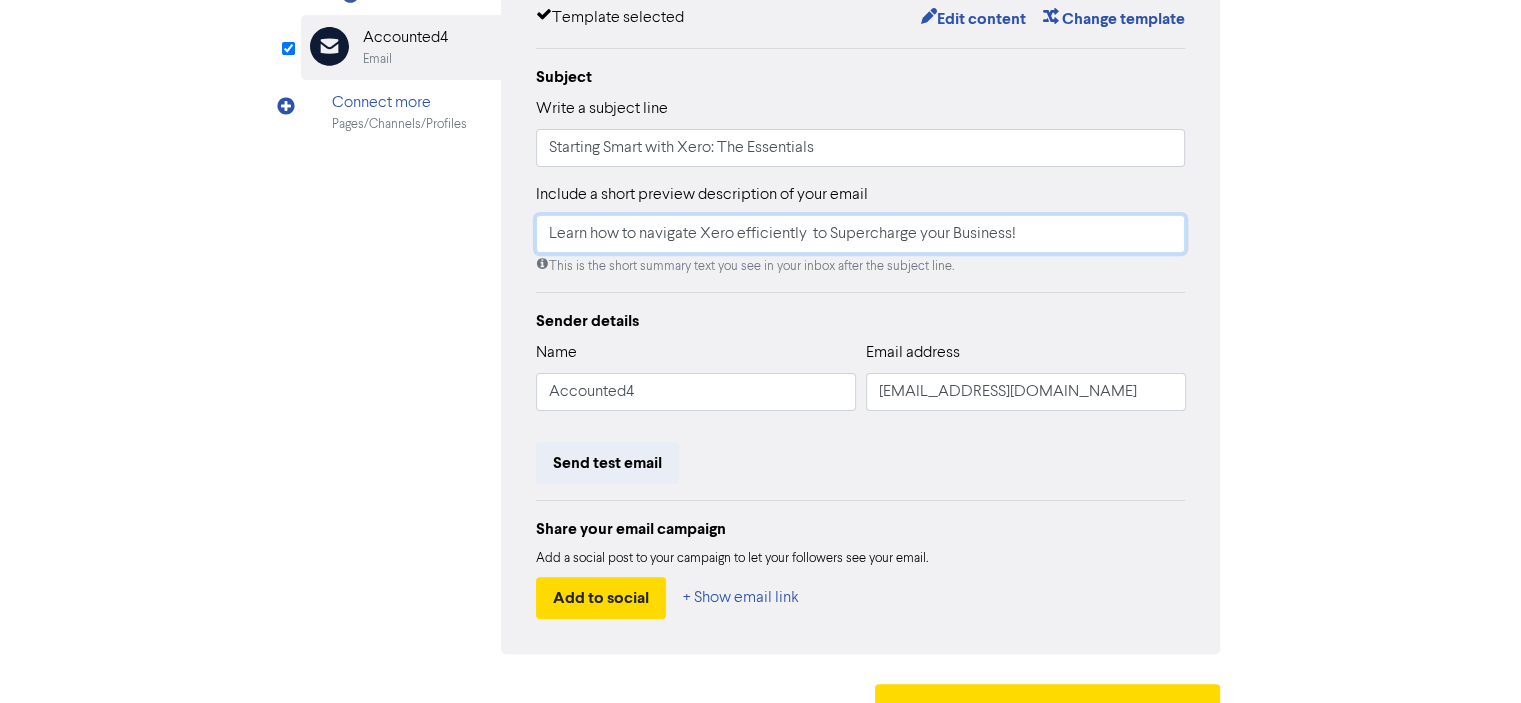 scroll, scrollTop: 440, scrollLeft: 0, axis: vertical 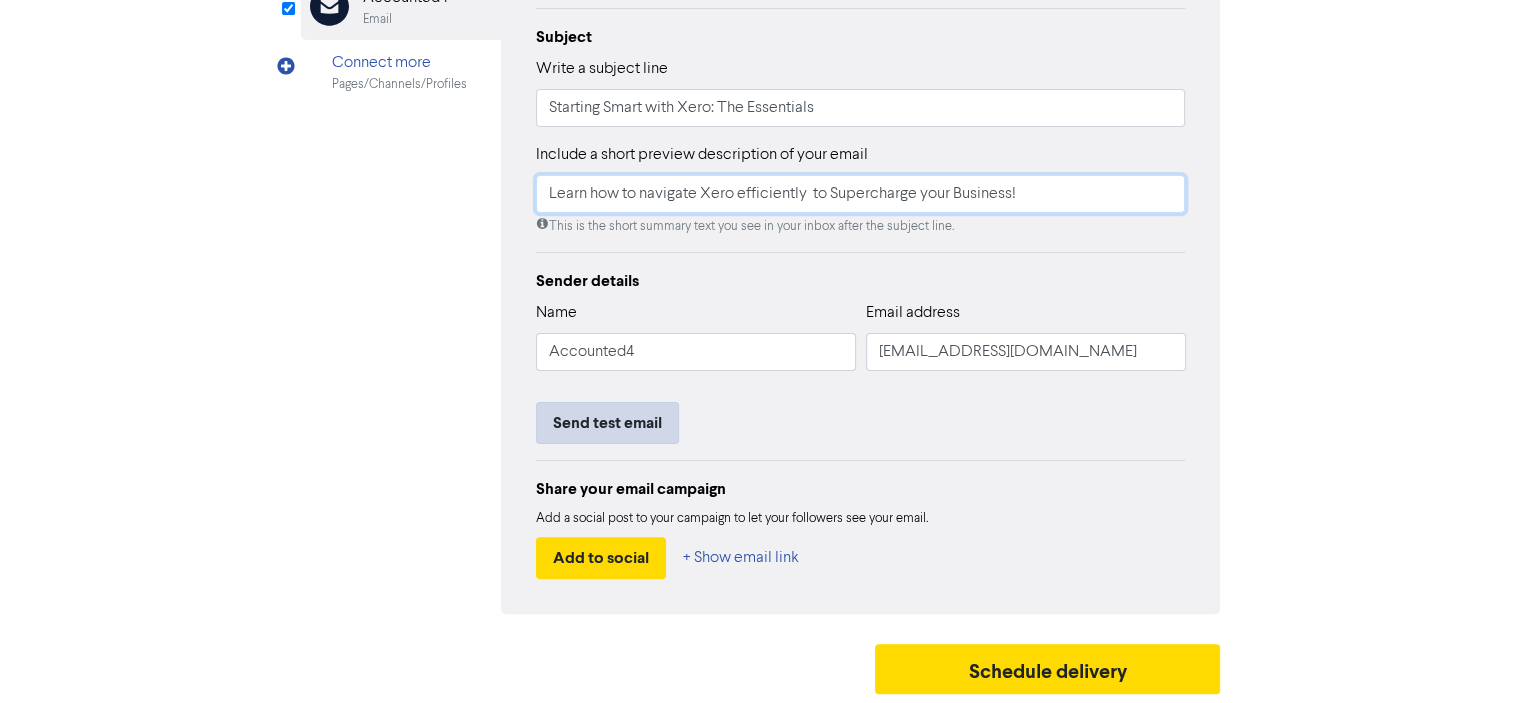 type on "Learn how to navigate Xero efficiently  to Supercharge your Business!" 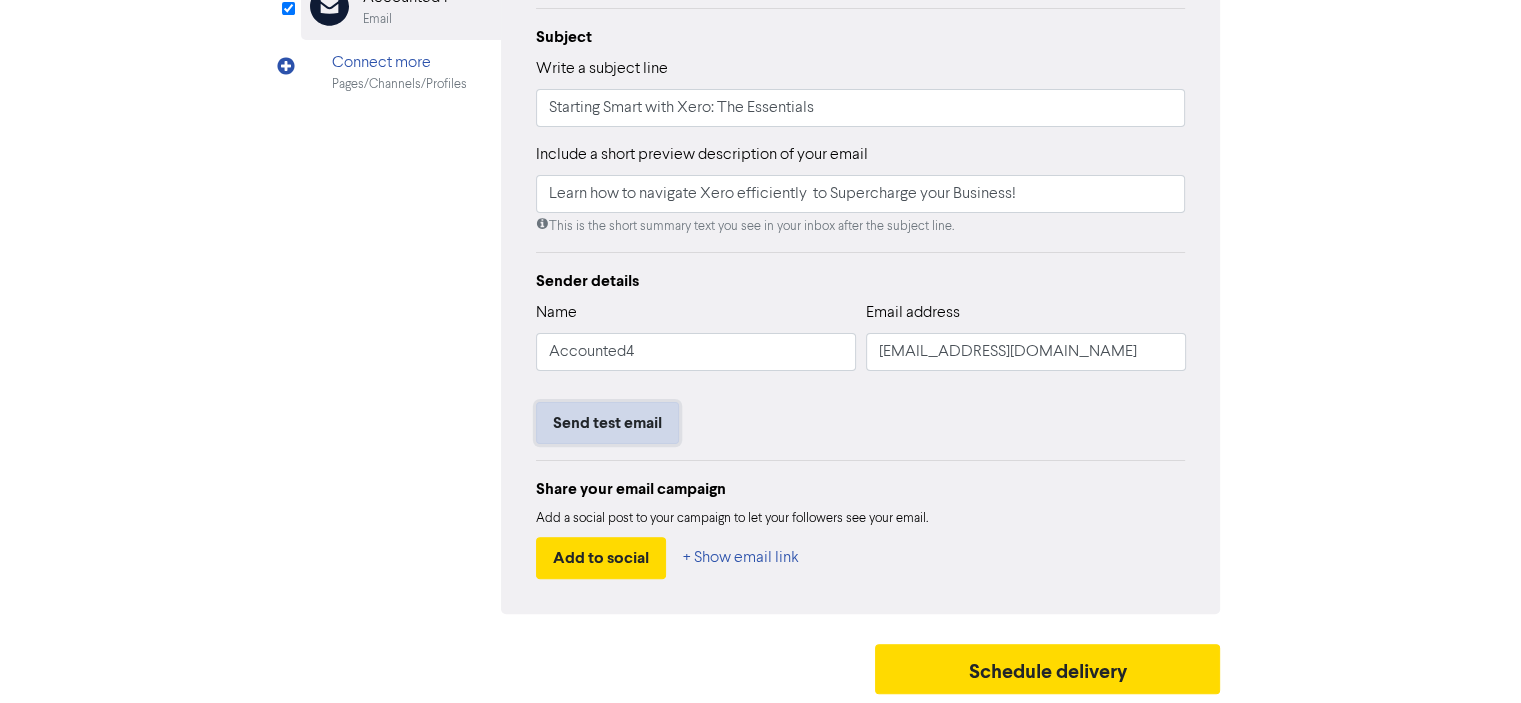 click on "Send test email" at bounding box center (607, 423) 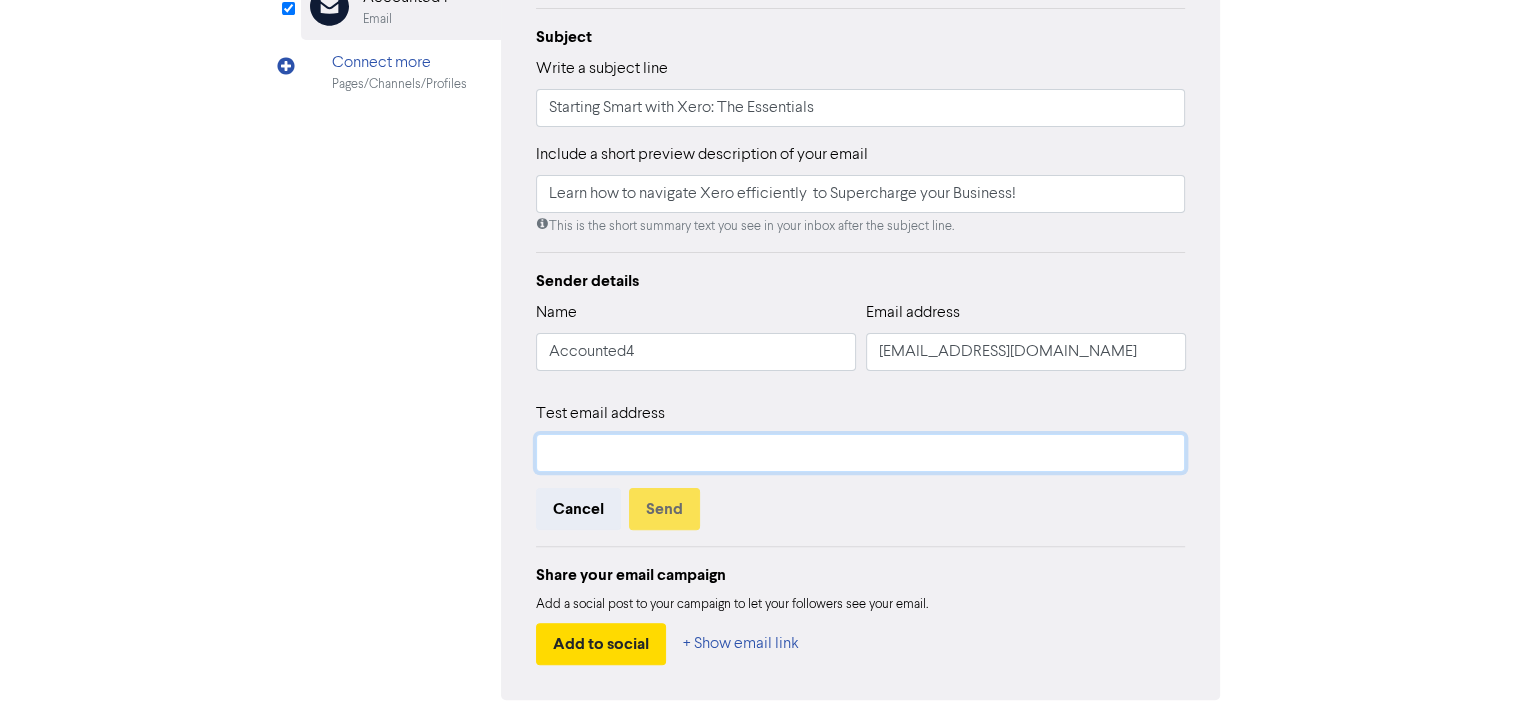 click at bounding box center [861, 453] 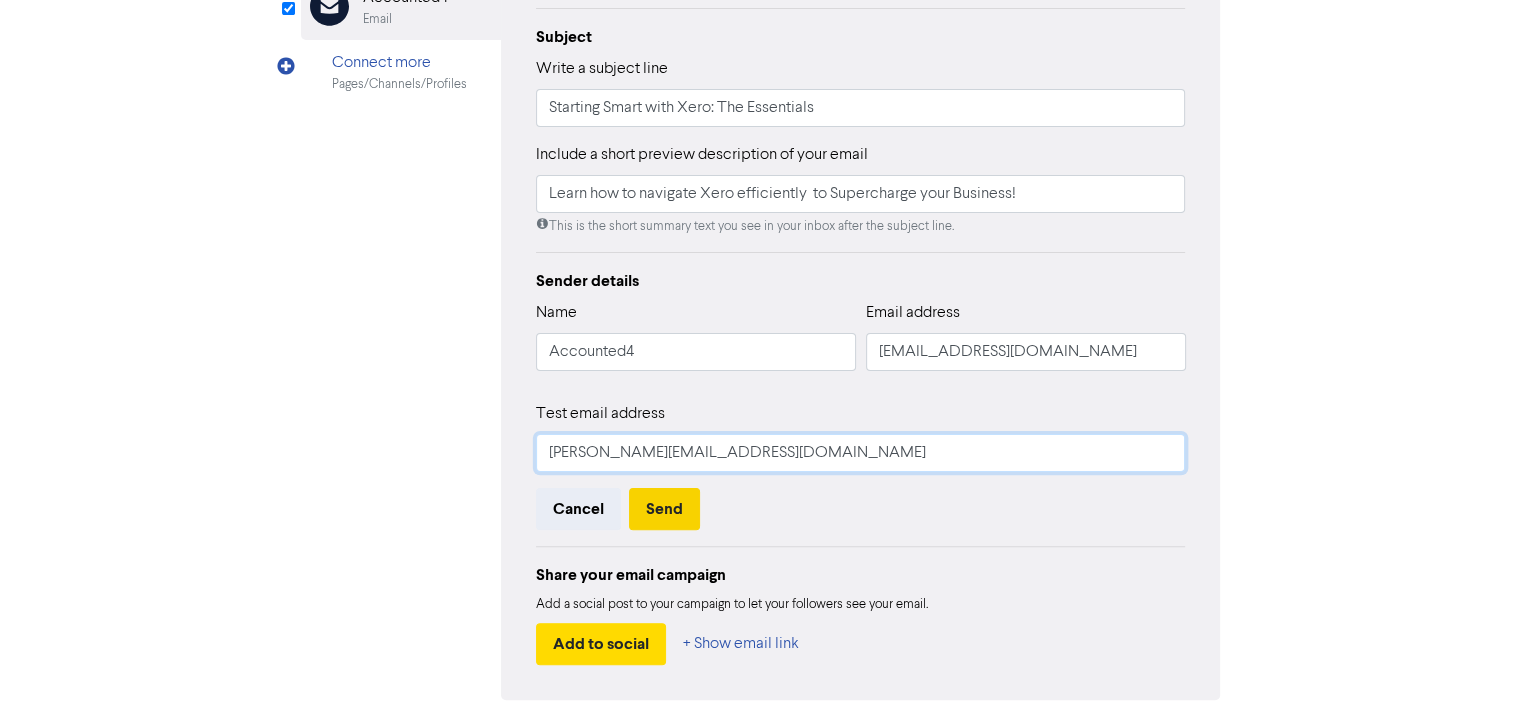 type on "[PERSON_NAME][EMAIL_ADDRESS][DOMAIN_NAME]" 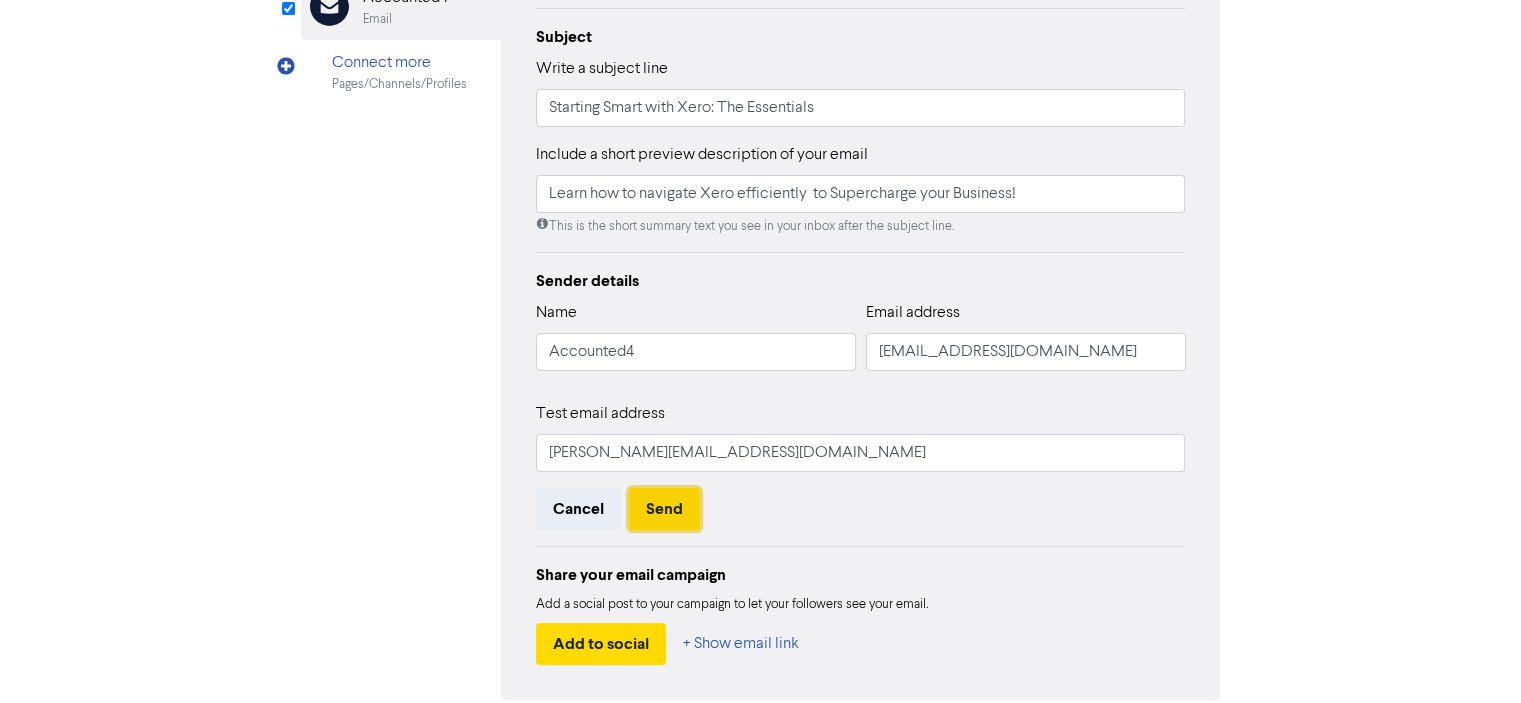 click on "Send" at bounding box center (664, 509) 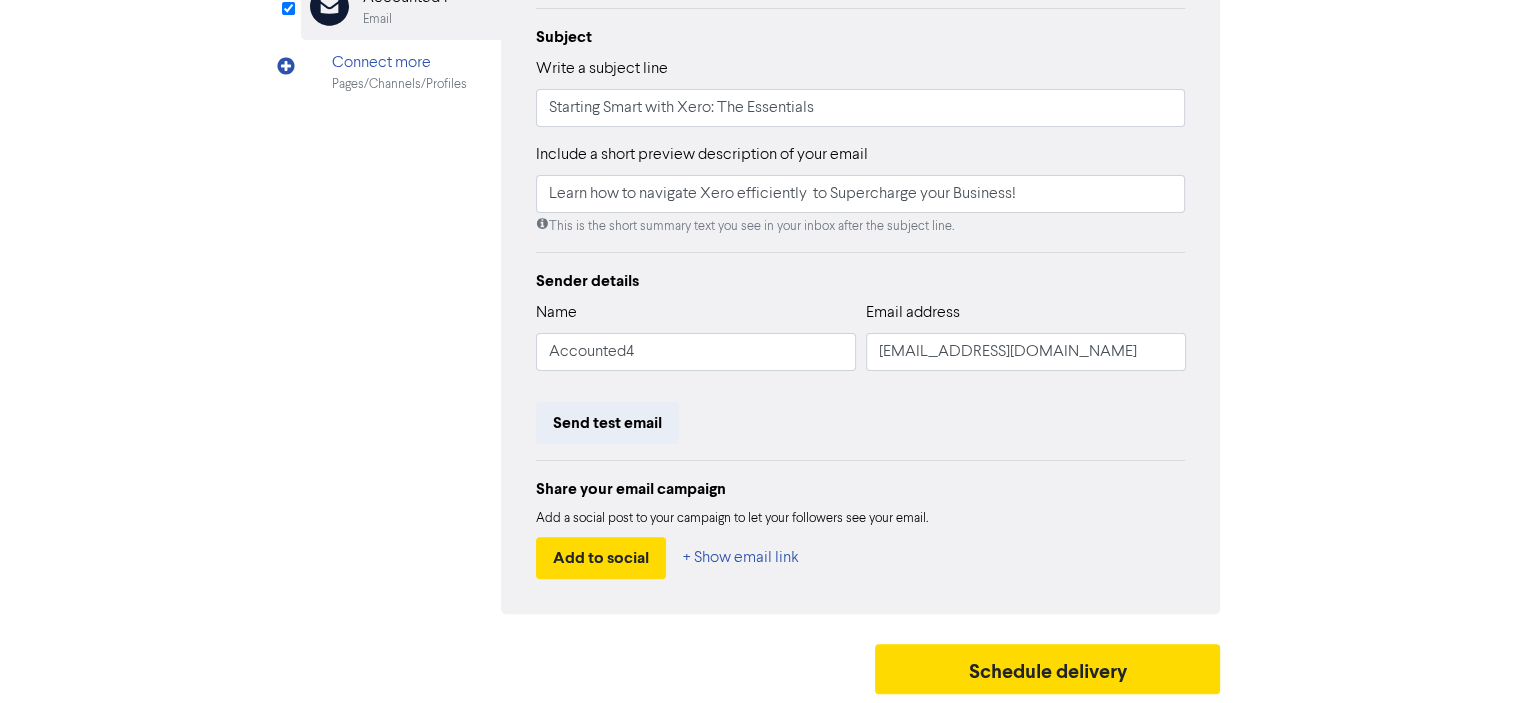 scroll, scrollTop: 40, scrollLeft: 0, axis: vertical 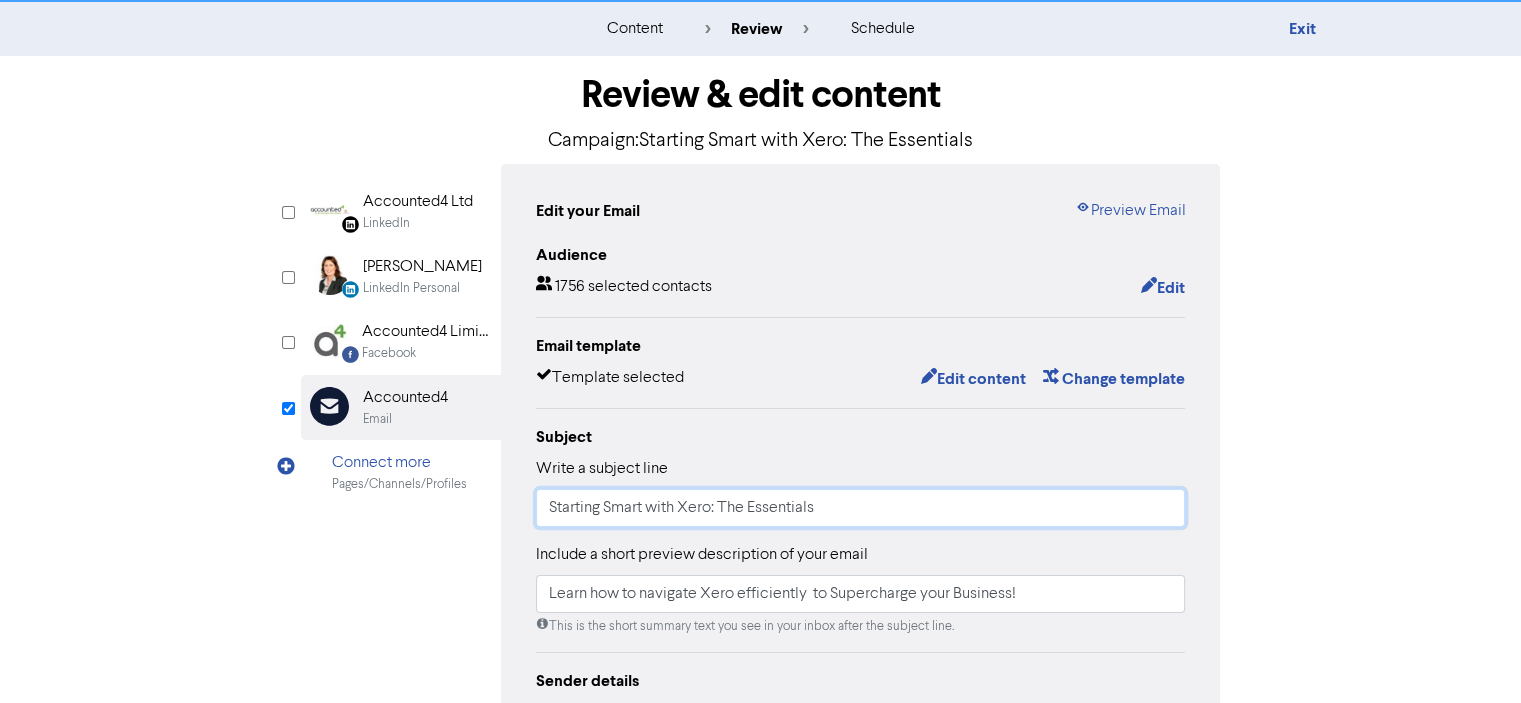 click on "Starting Smart with Xero: The Essentials" at bounding box center [861, 508] 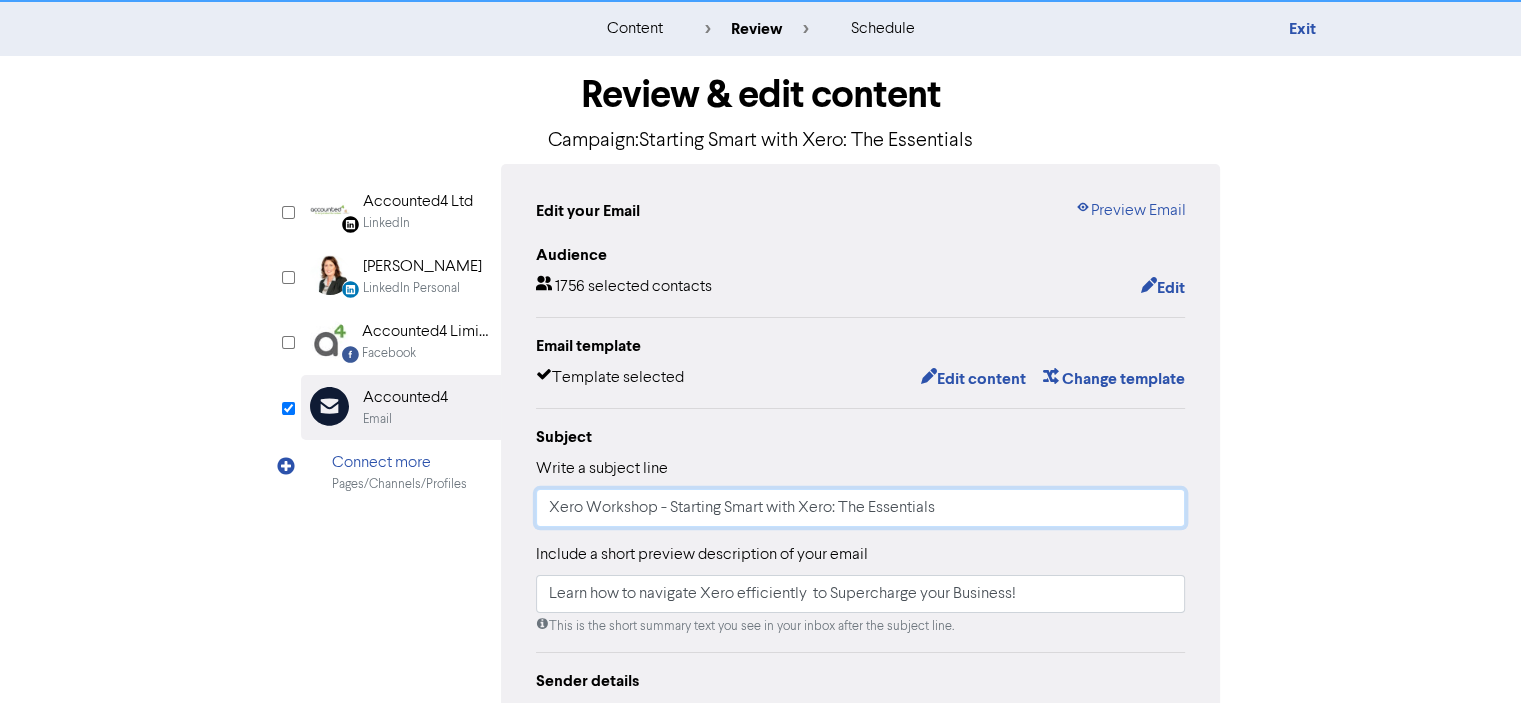type on "Xero Workshop - Starting Smart with Xero: The Essentials" 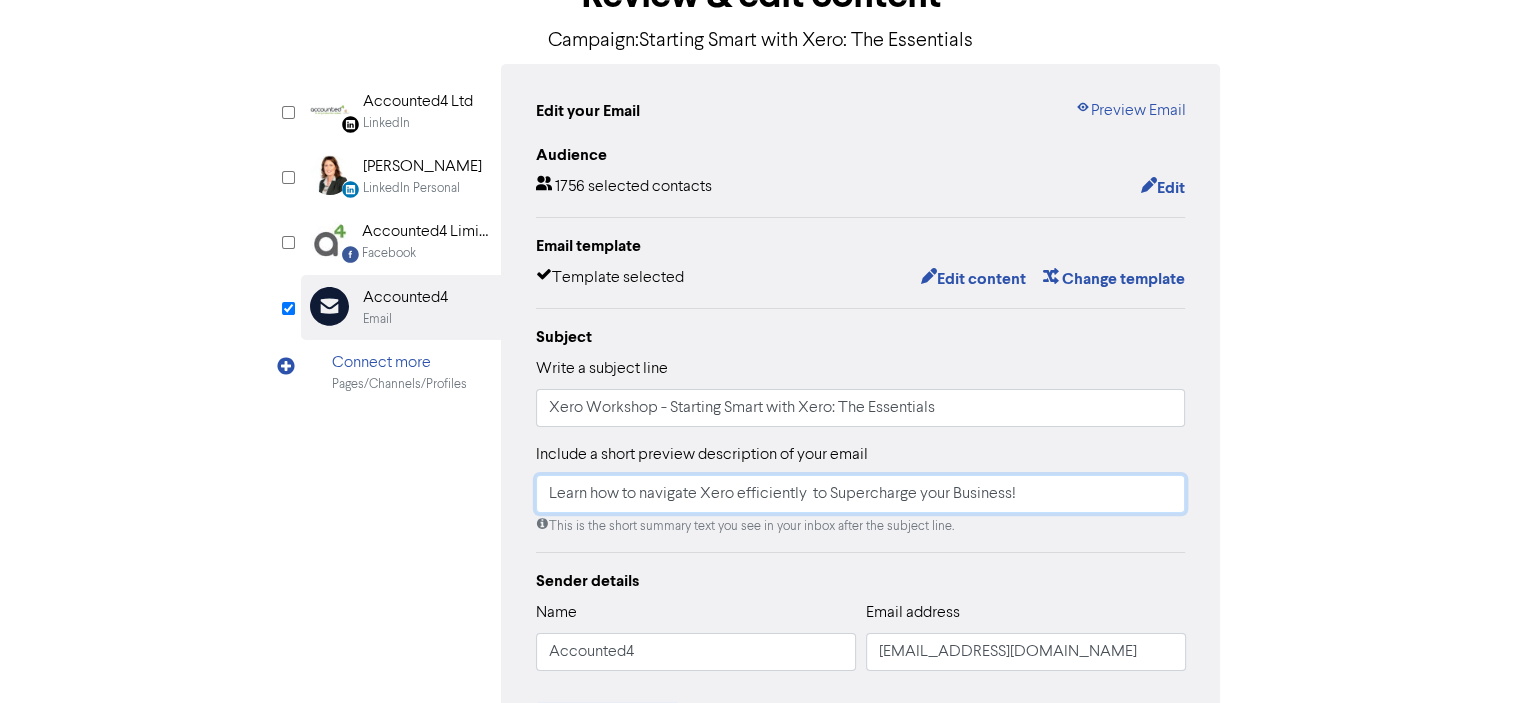 click on "Learn how to navigate Xero efficiently  to Supercharge your Business!" at bounding box center [861, 494] 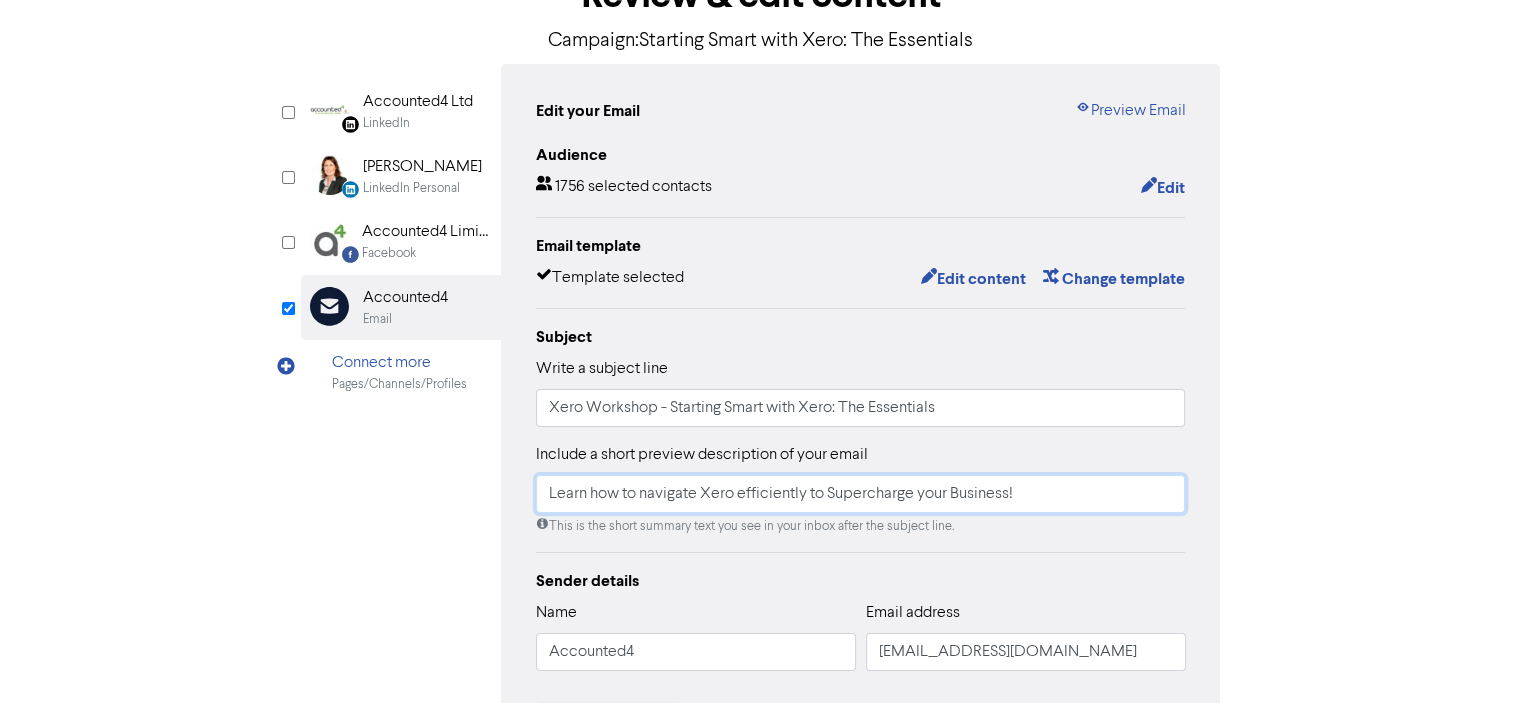 type on "Learn how to navigate Xero efficiently to Supercharge your Business!" 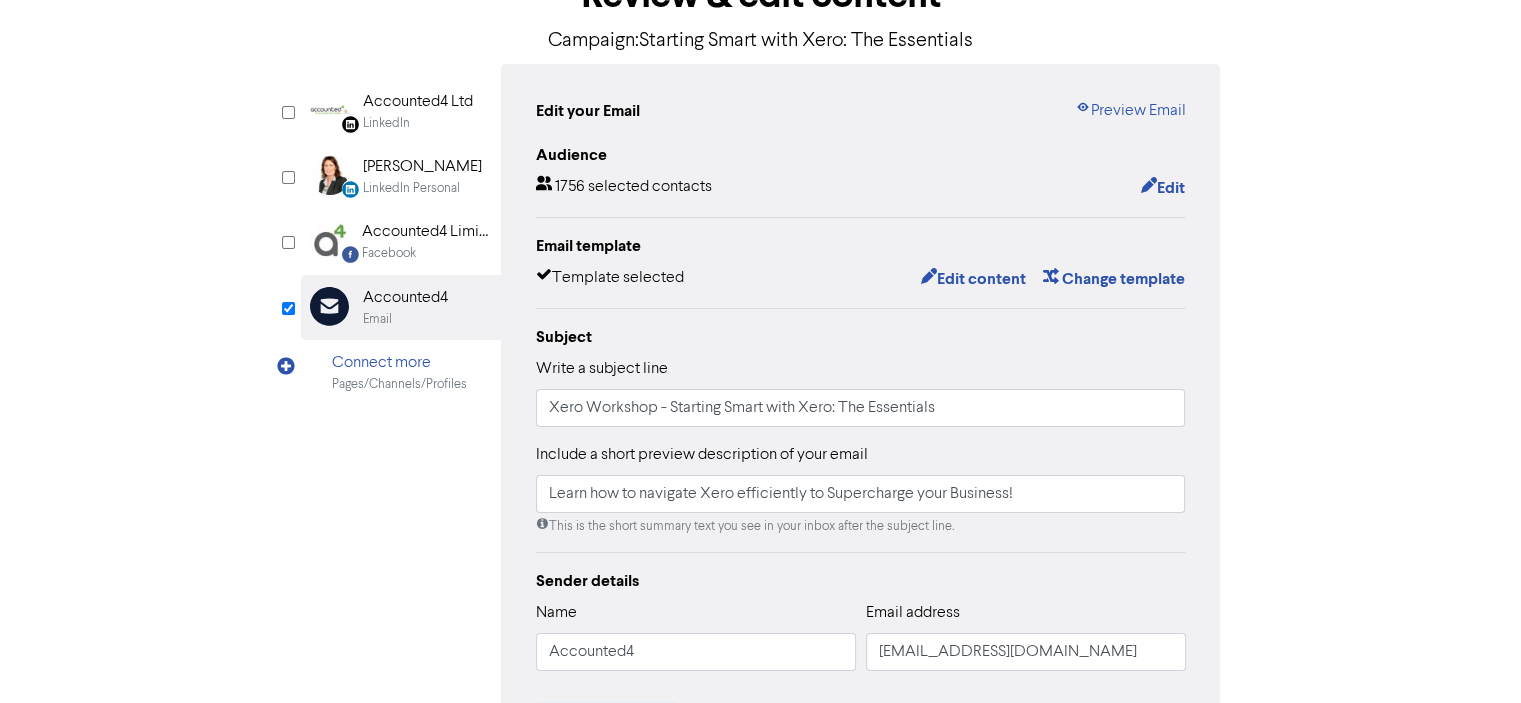click on "Review & edit content Campaign:  Starting Smart with Xero: The Essentials
LinkedIn Page
Created with Sketch.
Accounted4 Ltd LinkedIn
LinkedIn Personal
Created with Sketch.
[PERSON_NAME] LinkedIn Personal
Facebook
Created with Sketch.
Accounted4 Limited Facebook
Email
Created with Sketch.
Accounted4 Email Connect more Pages/Channels/Profiles Linkedin is not active for this campaign Activate Linkedin Linkedin Personal is not active for this campaign Activate Linkedin Personal Facebook is not active for this campaign Preview Email" at bounding box center (761, 480) 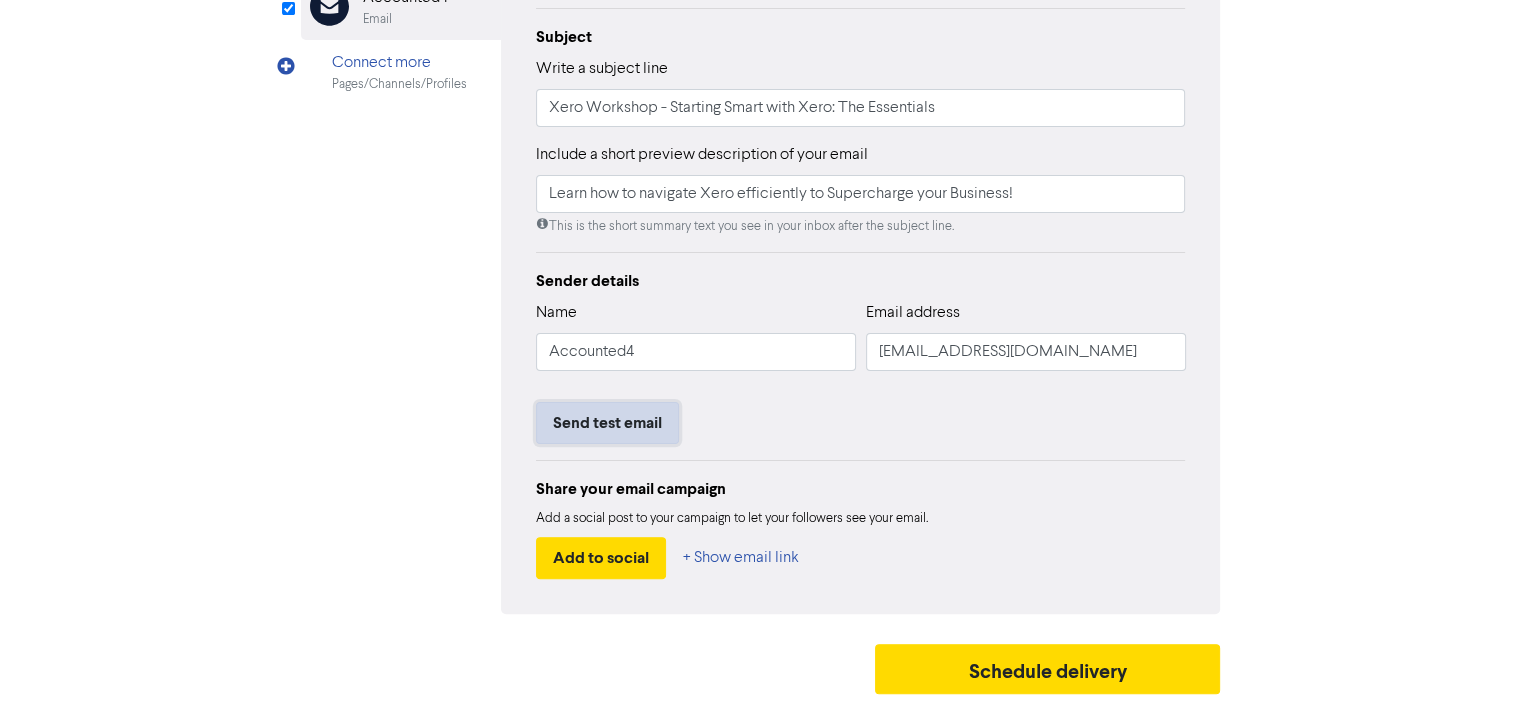 click on "Send test email" at bounding box center [607, 423] 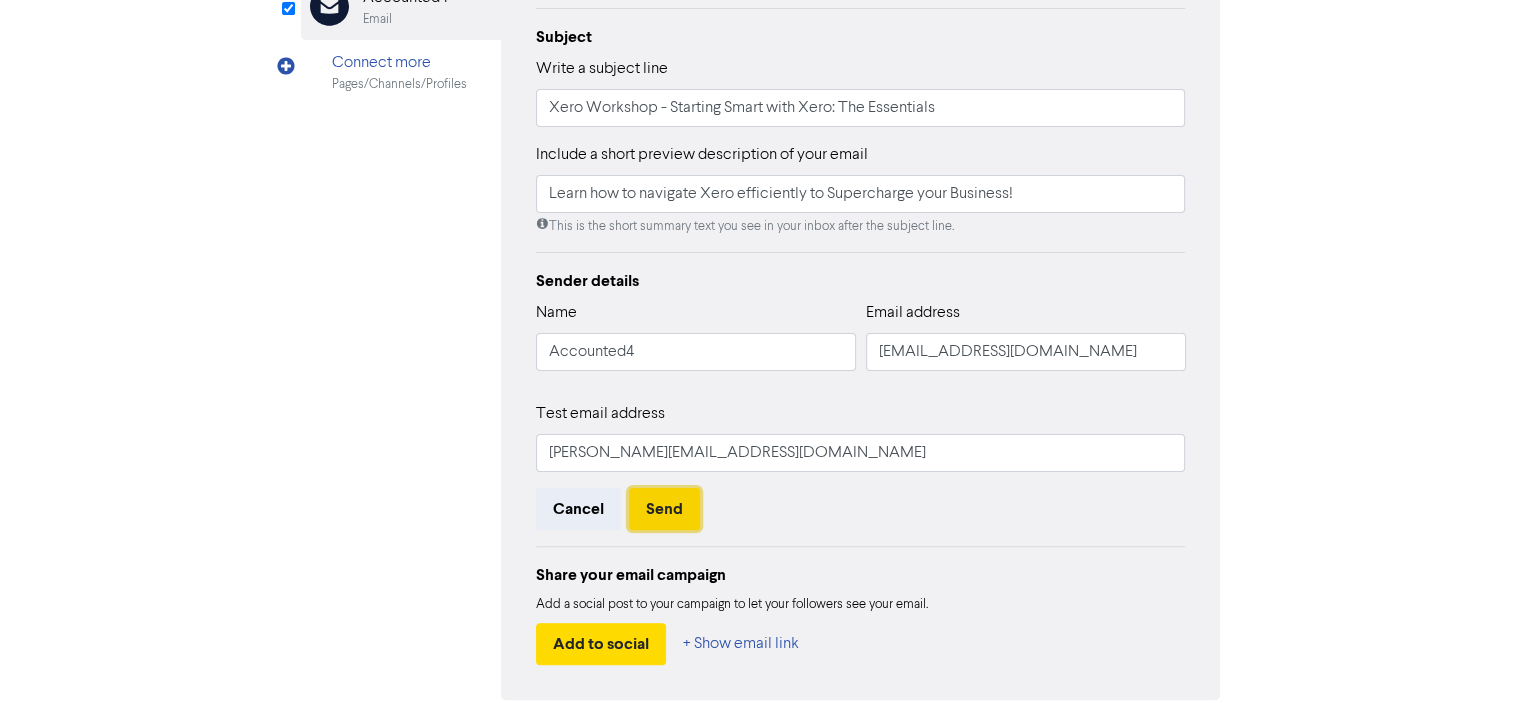 click on "Send" at bounding box center (664, 509) 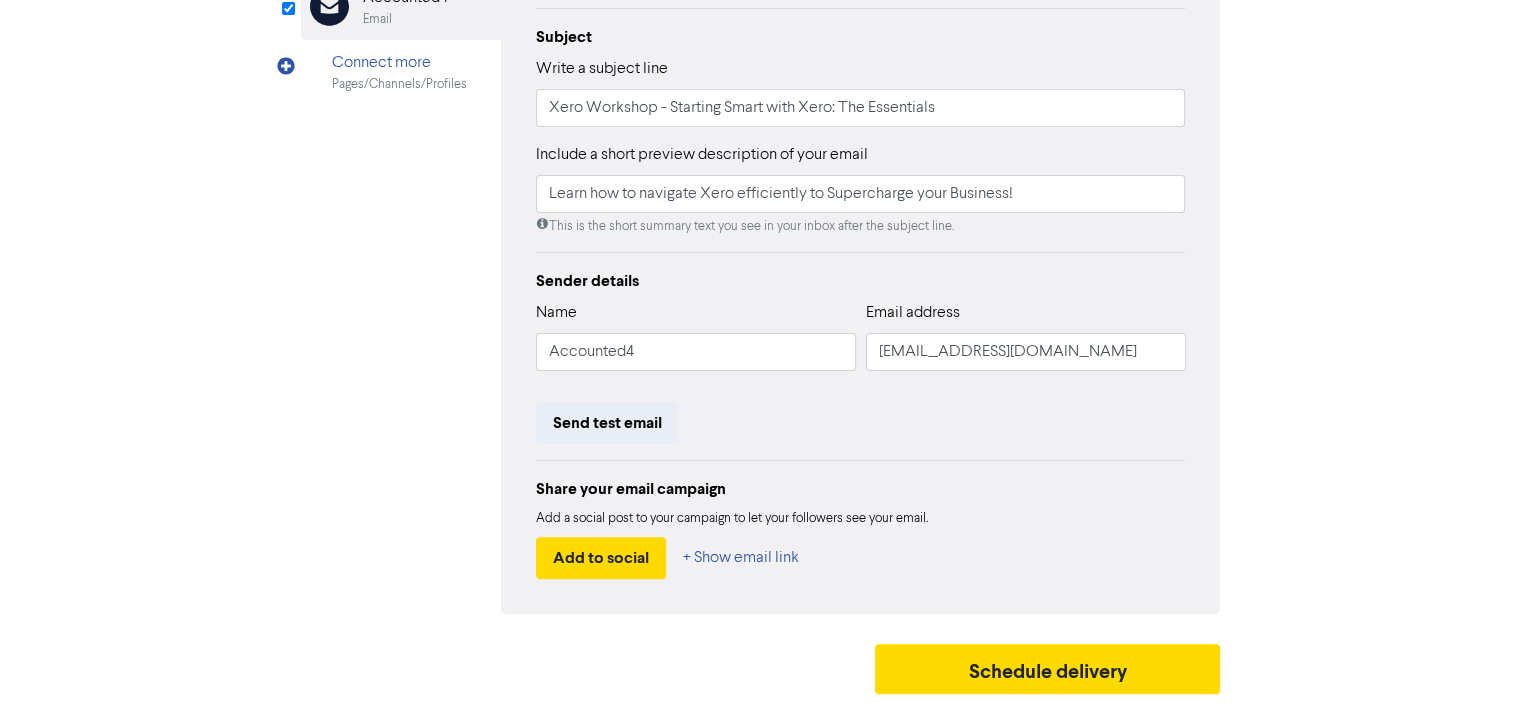scroll, scrollTop: 0, scrollLeft: 0, axis: both 